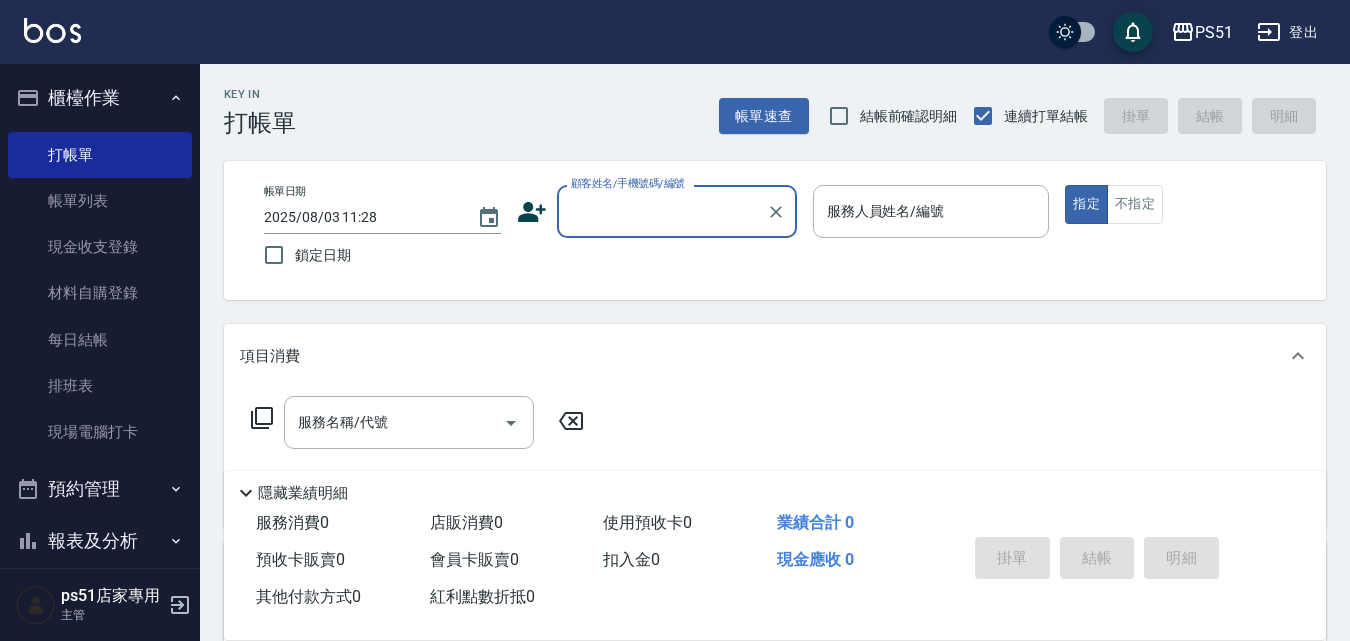scroll, scrollTop: 0, scrollLeft: 0, axis: both 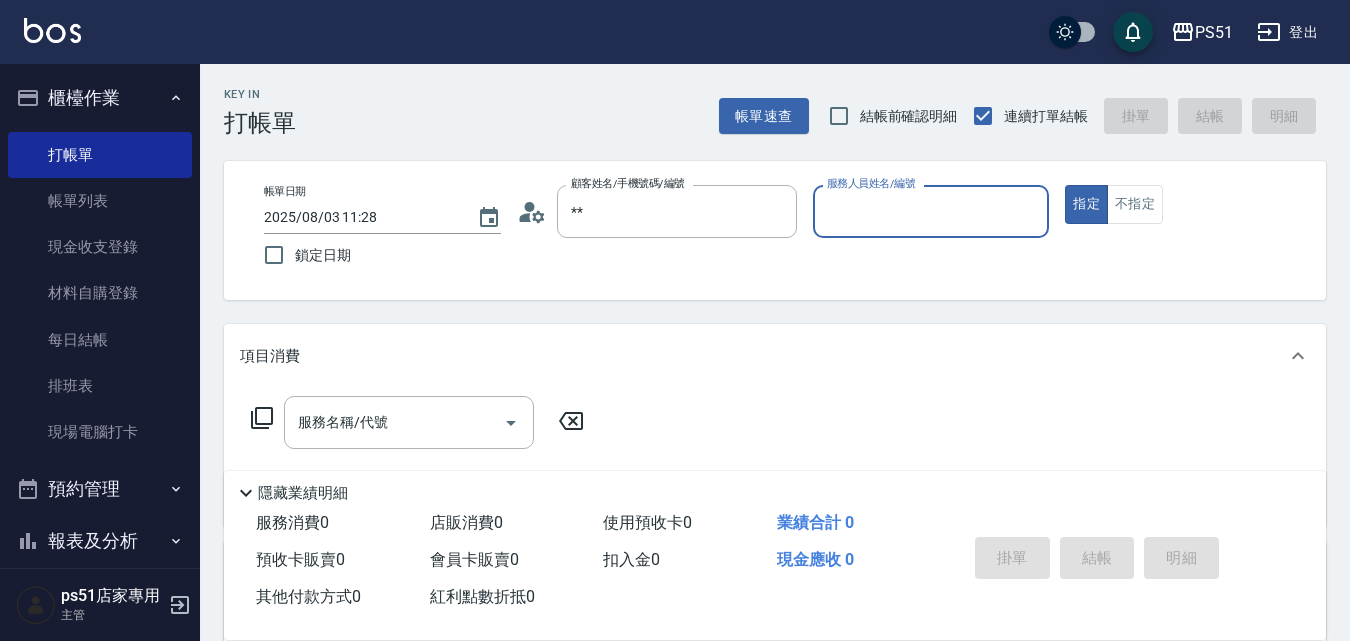 type on "新客人 姓名未設定/**/null" 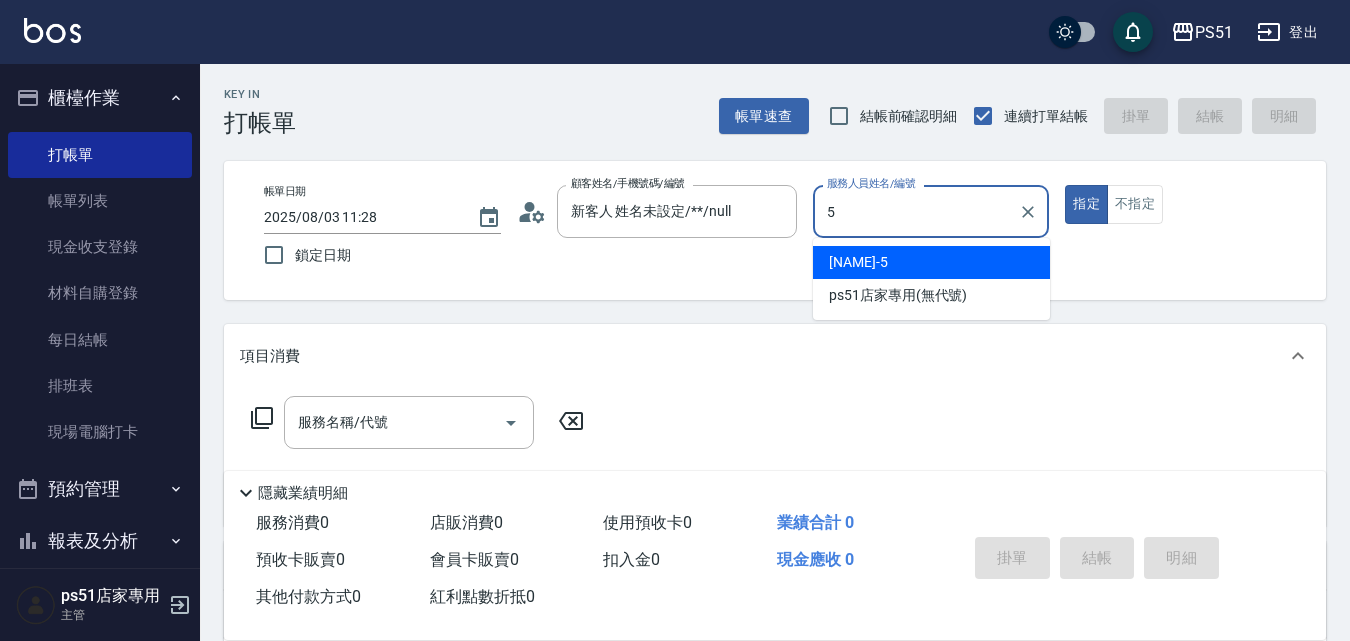 type on "[NAME]-5" 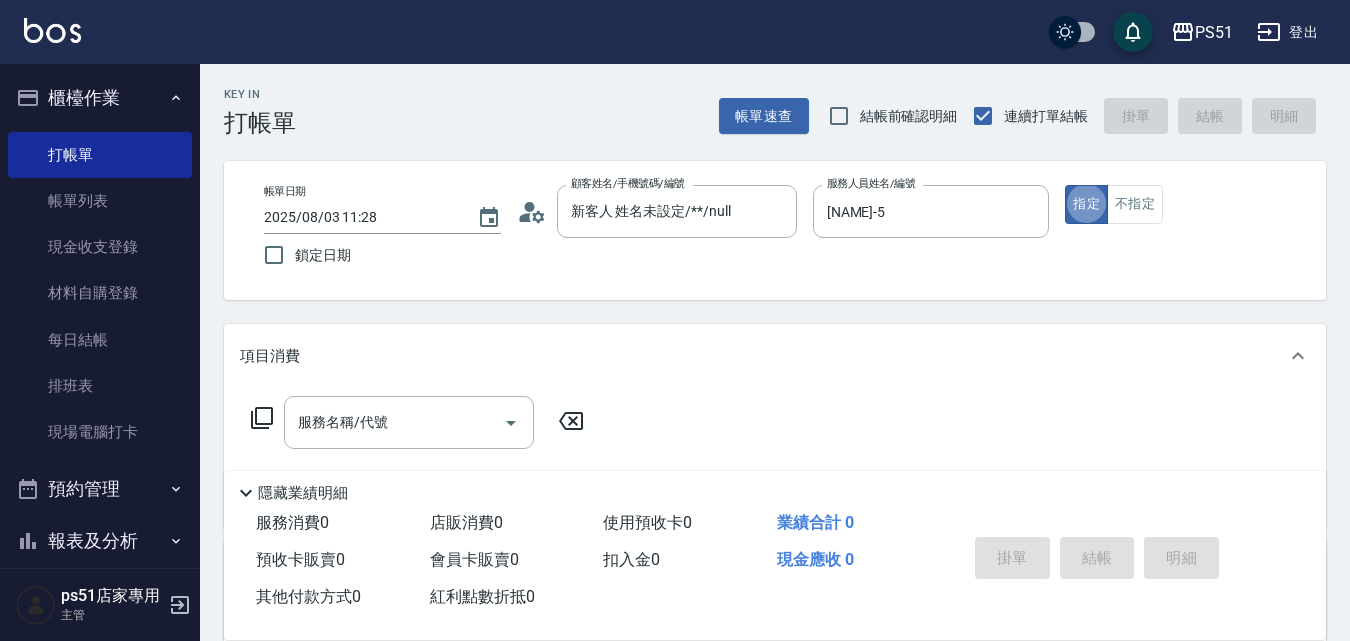 type on "true" 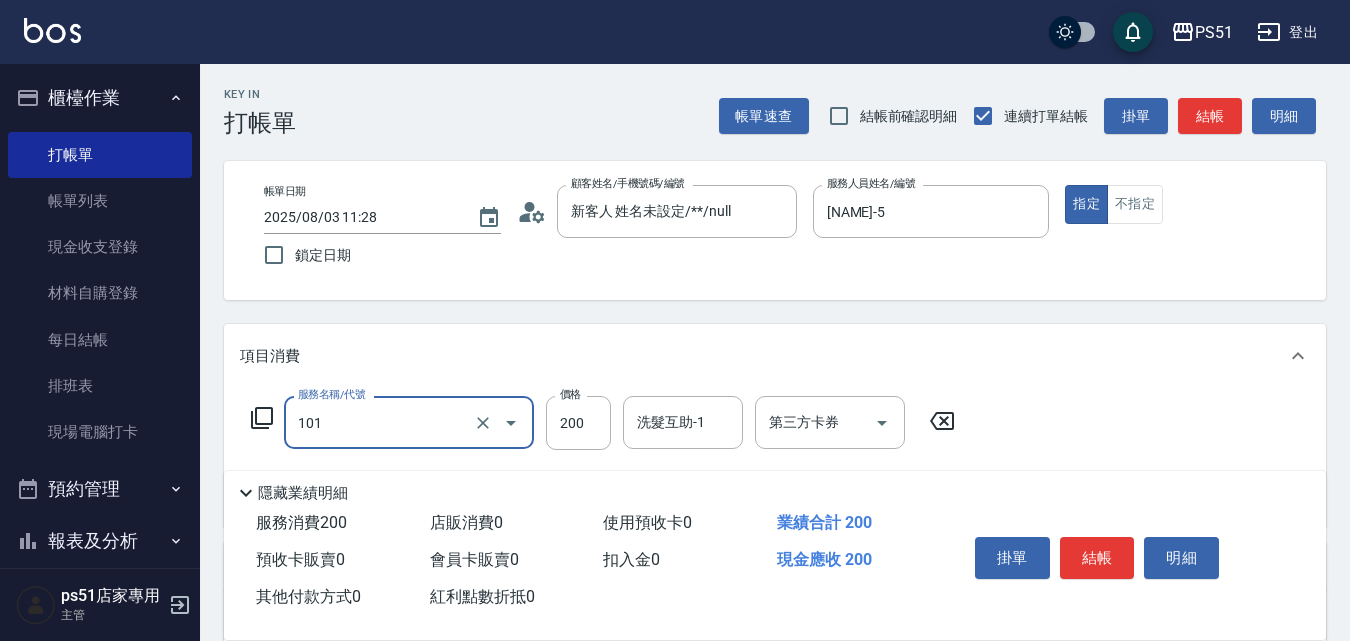 type on "洗髮(101)" 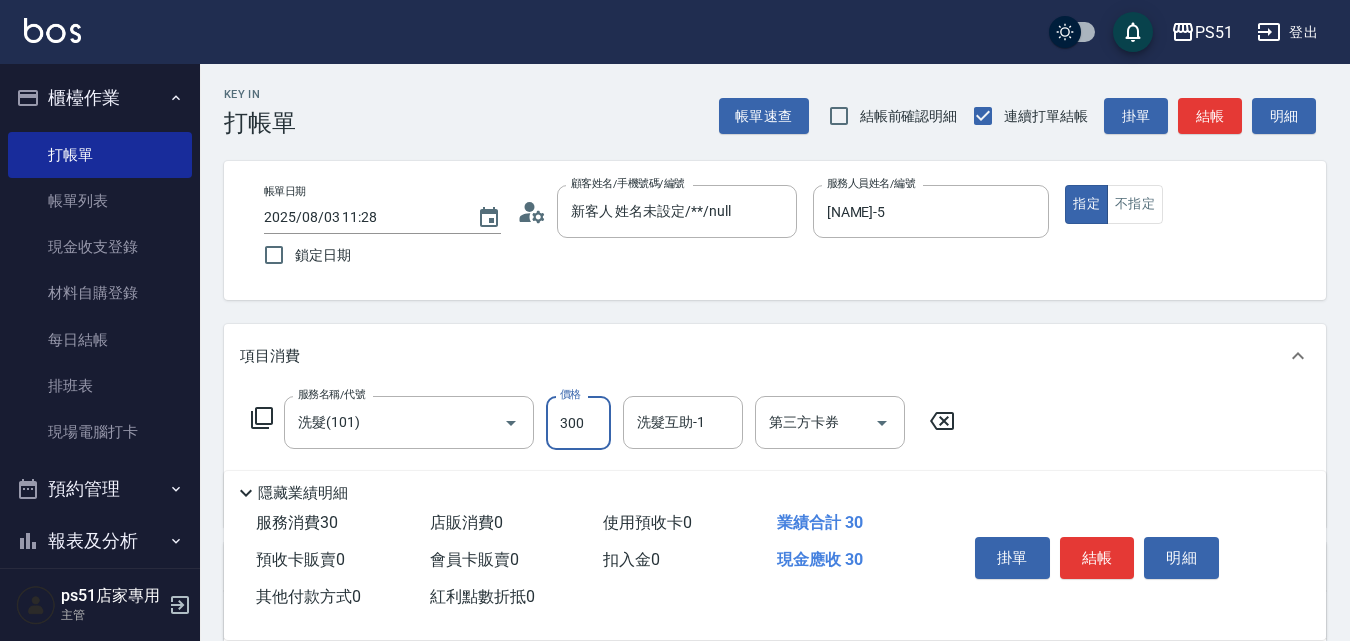 type on "300" 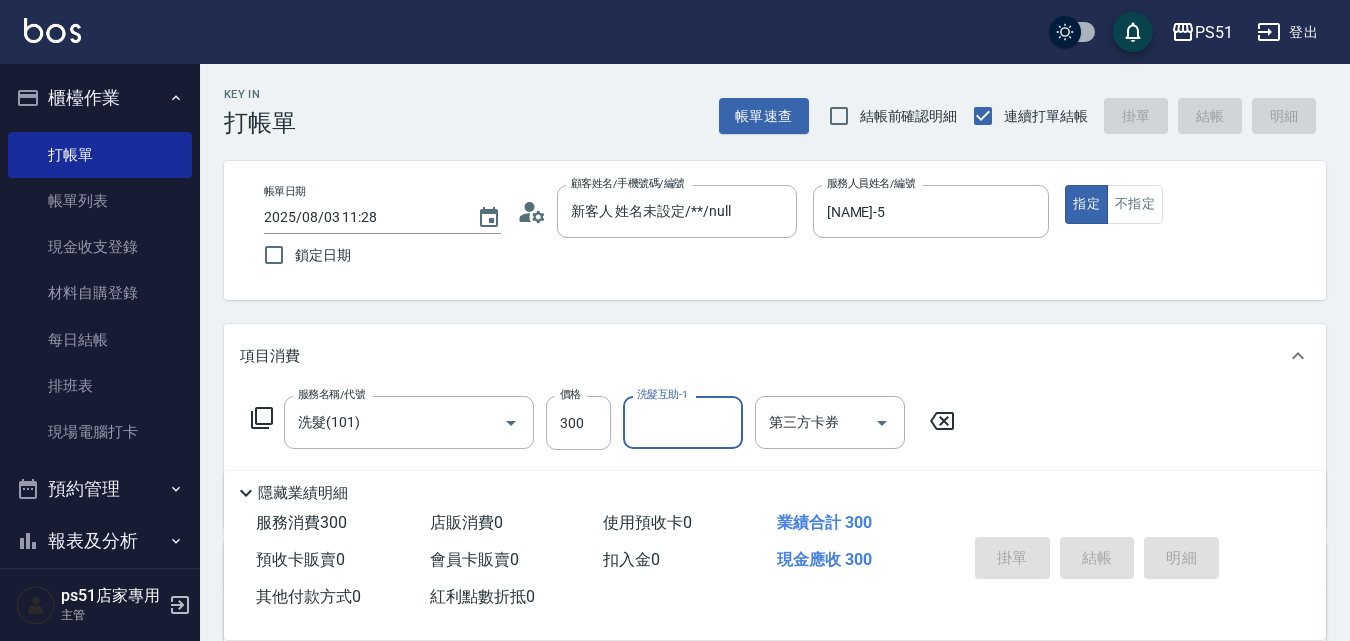 type on "2025/08/03 15:56" 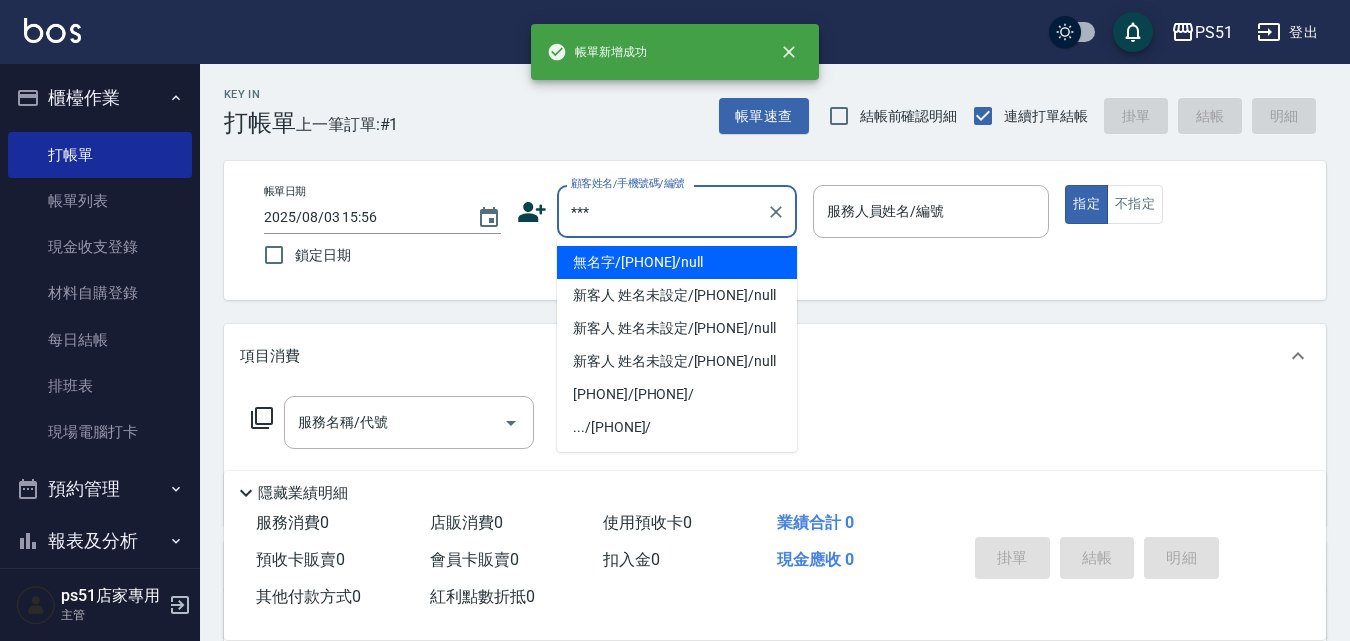 type on "無名字/[PHONE]/null" 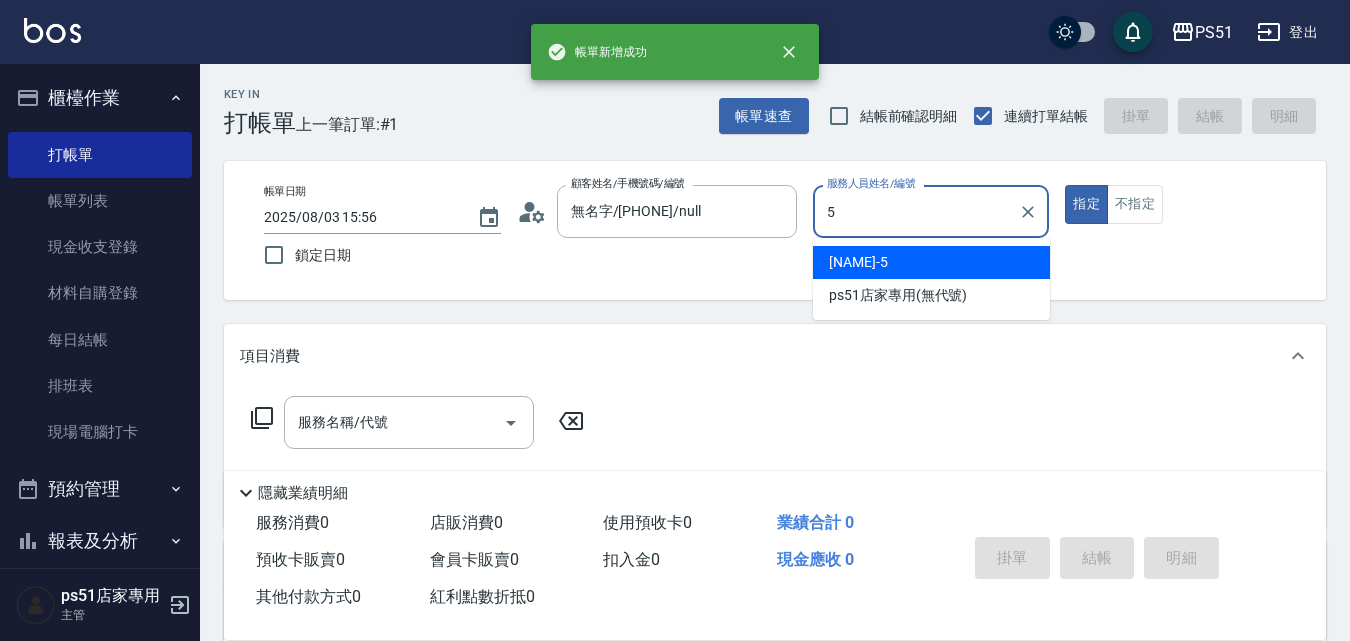 type on "[NAME]-5" 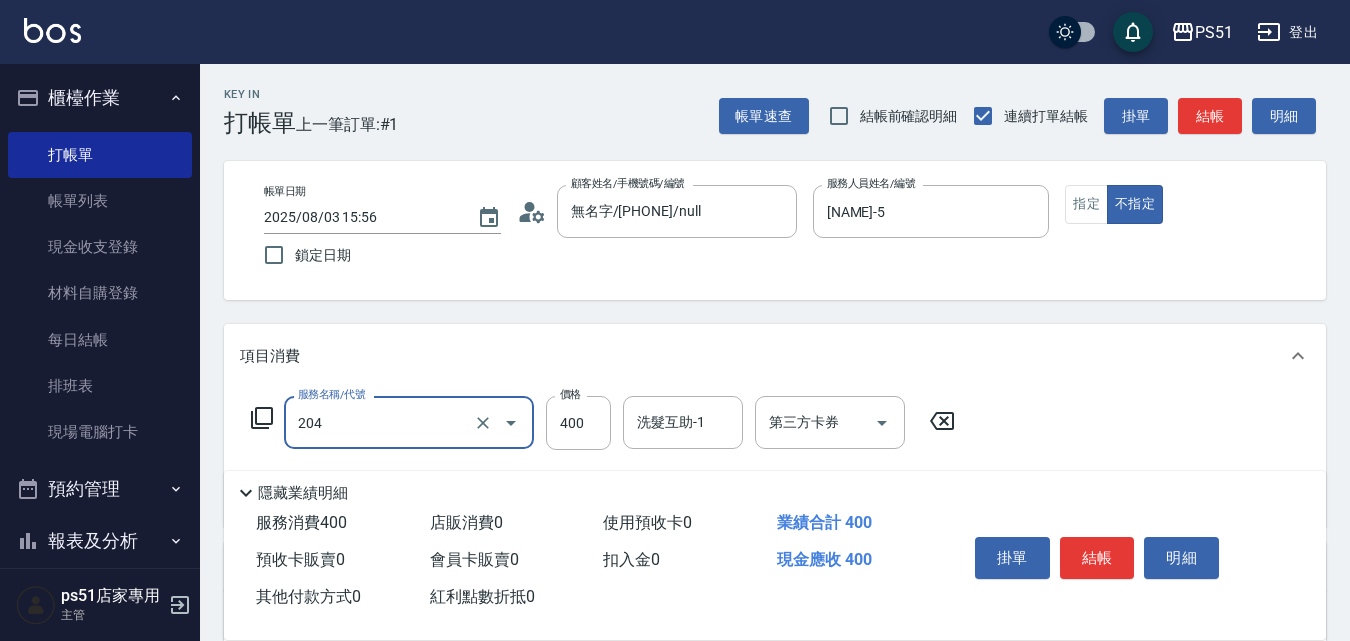type on "B級洗+剪(204)" 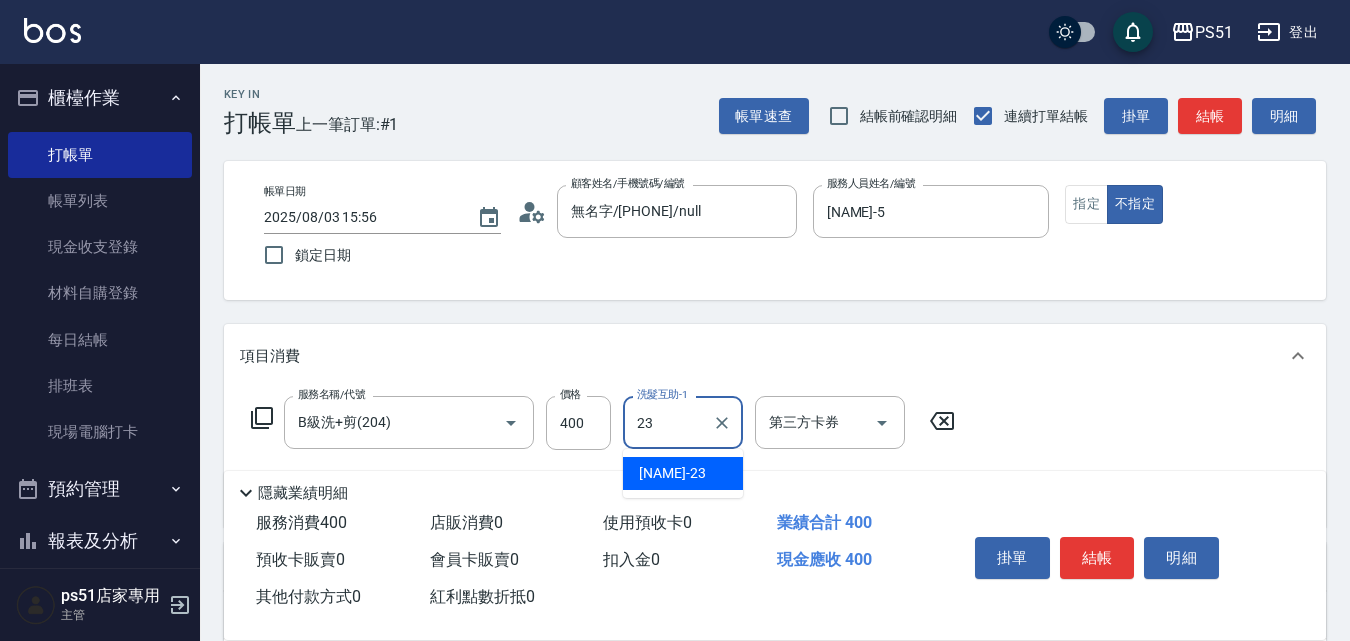 type on "[NAME]-23" 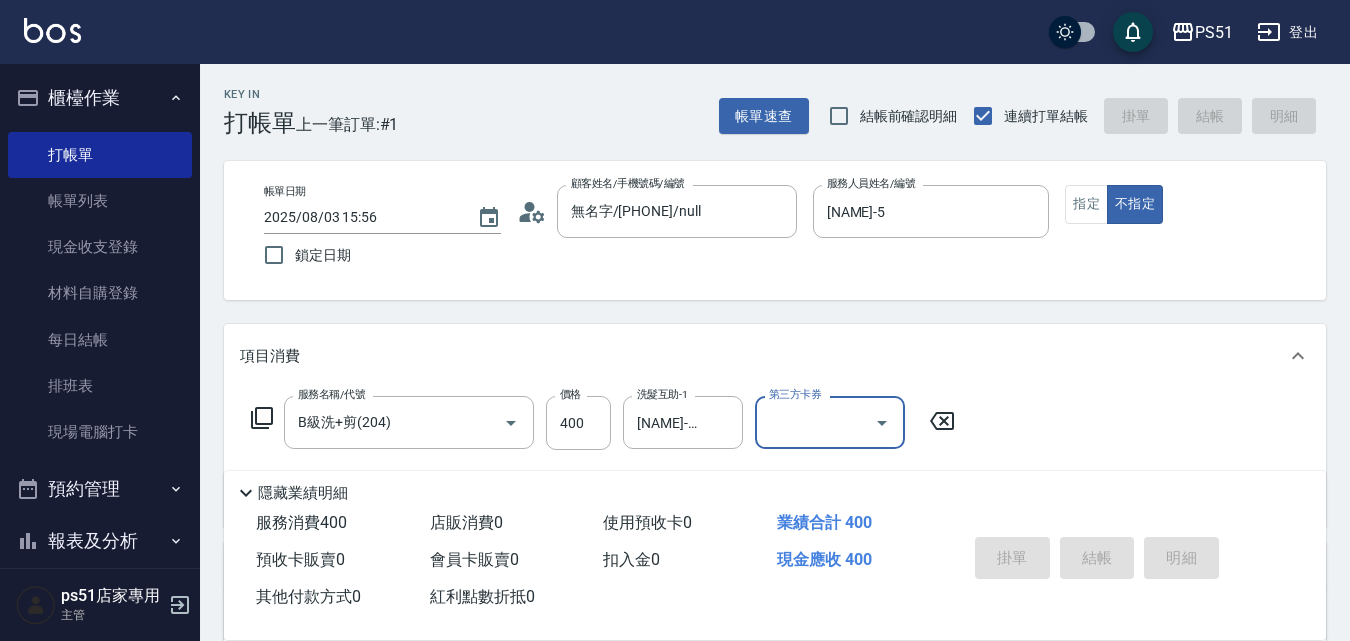 type 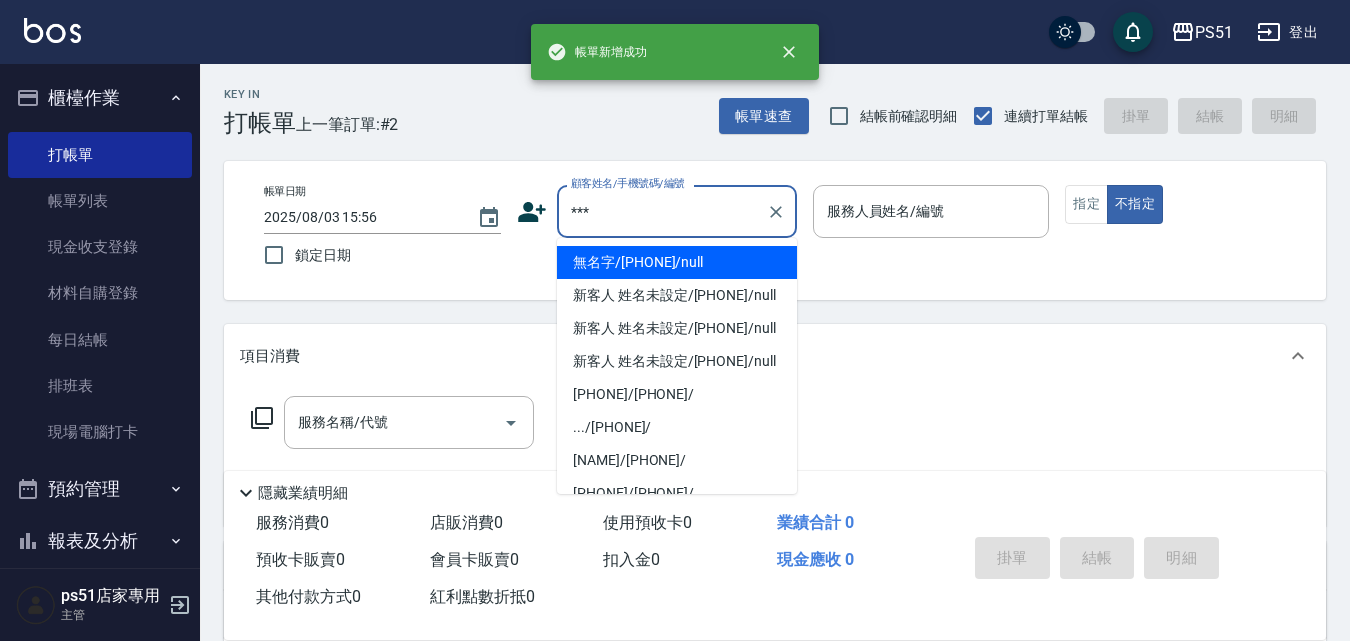 type on "無名字/[PHONE]/null" 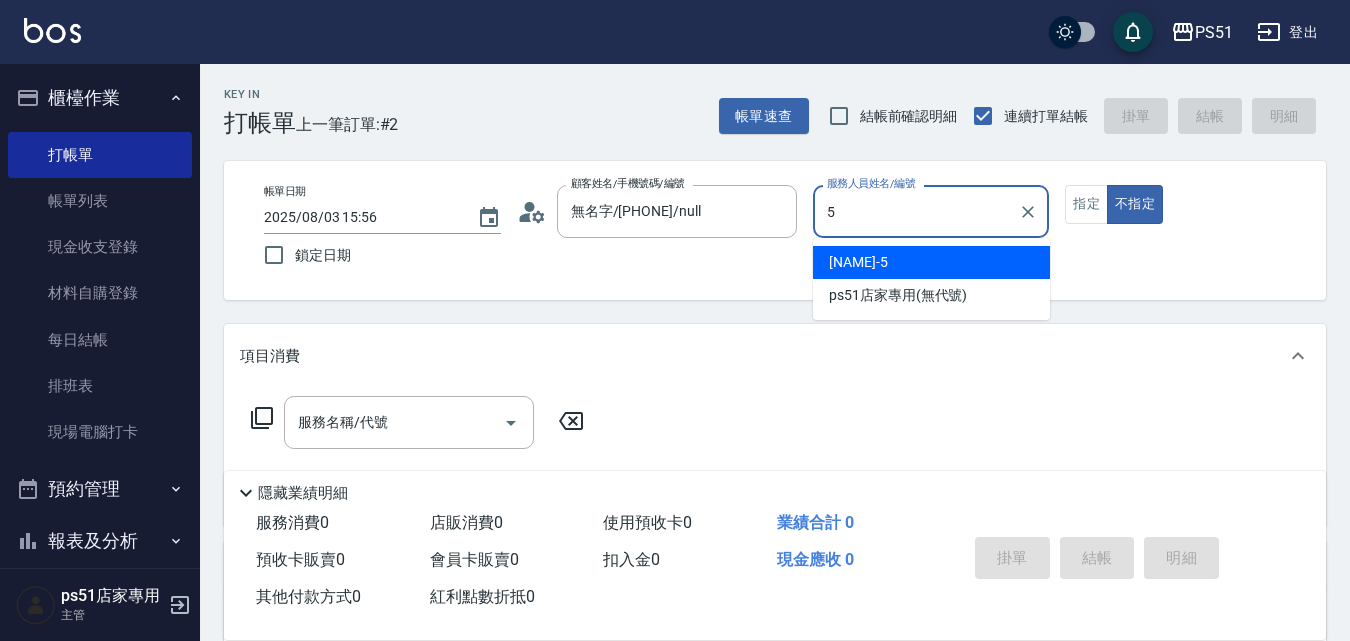 type on "[NAME]-5" 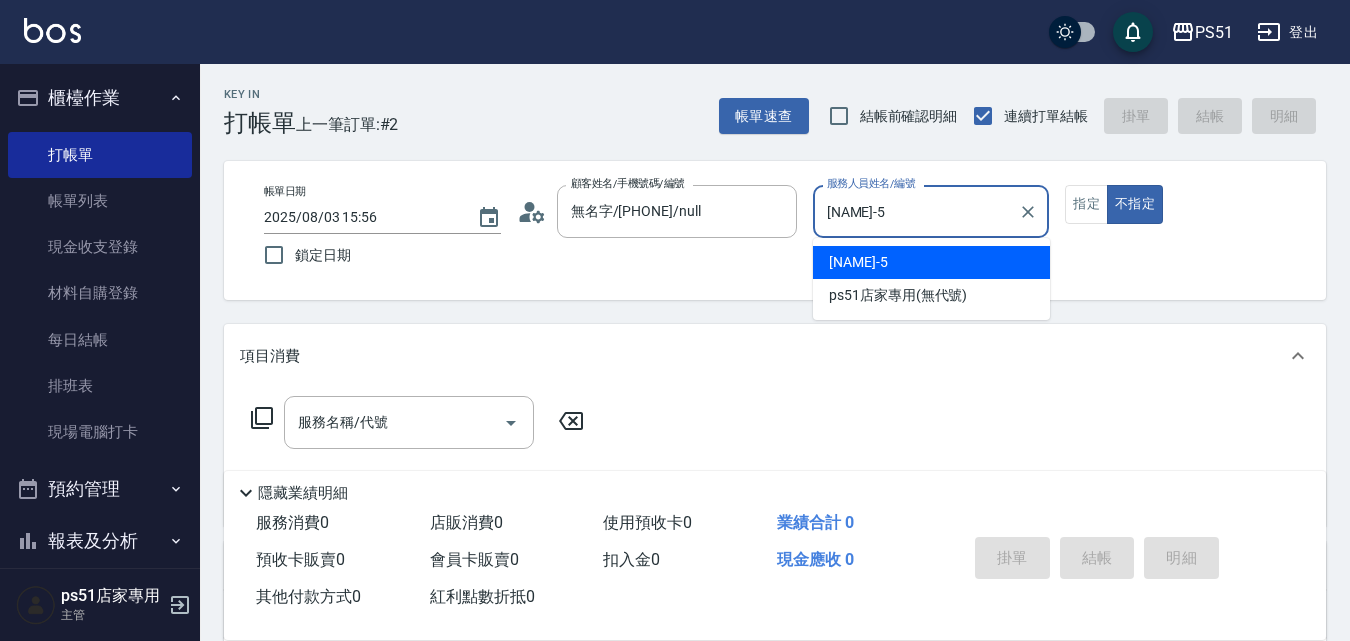 type on "false" 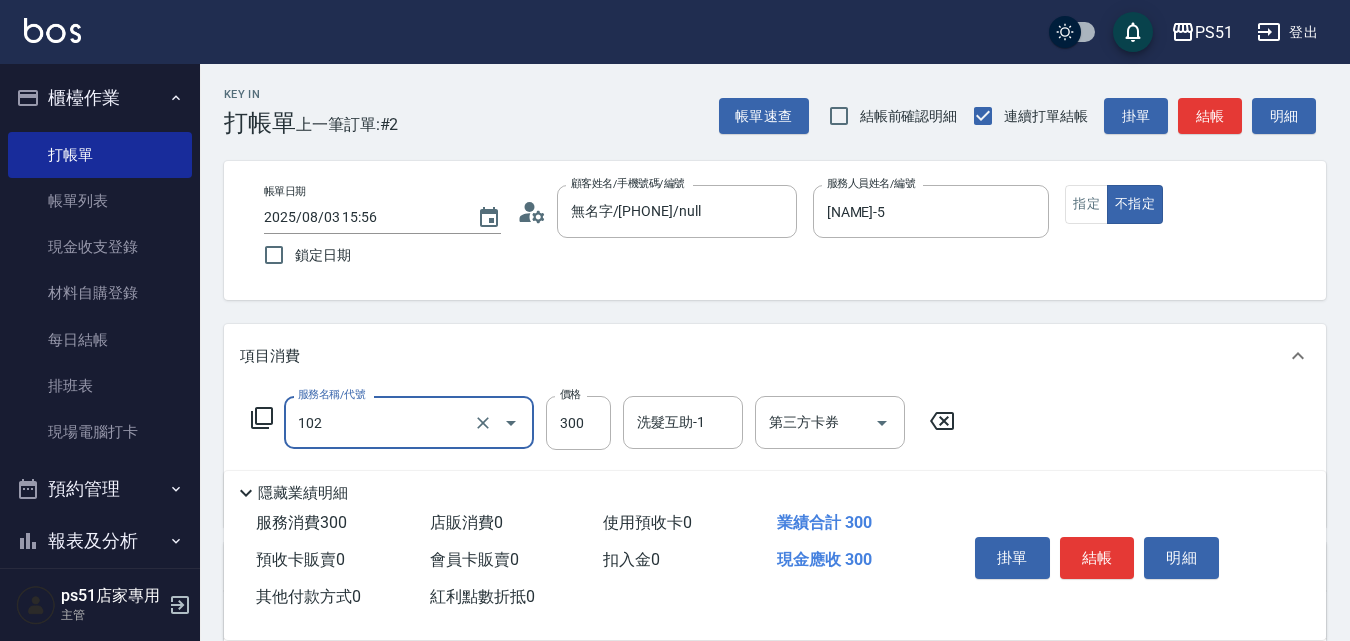 type on "精油洗髮(102)" 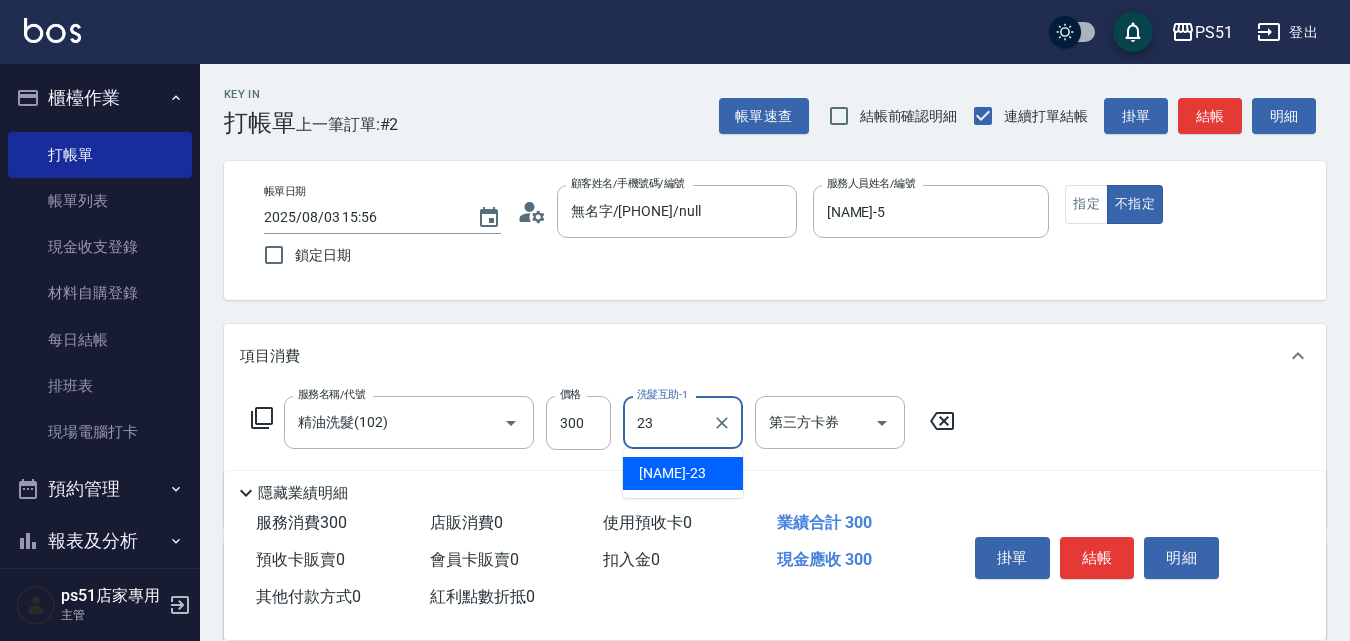 type on "[NAME]-23" 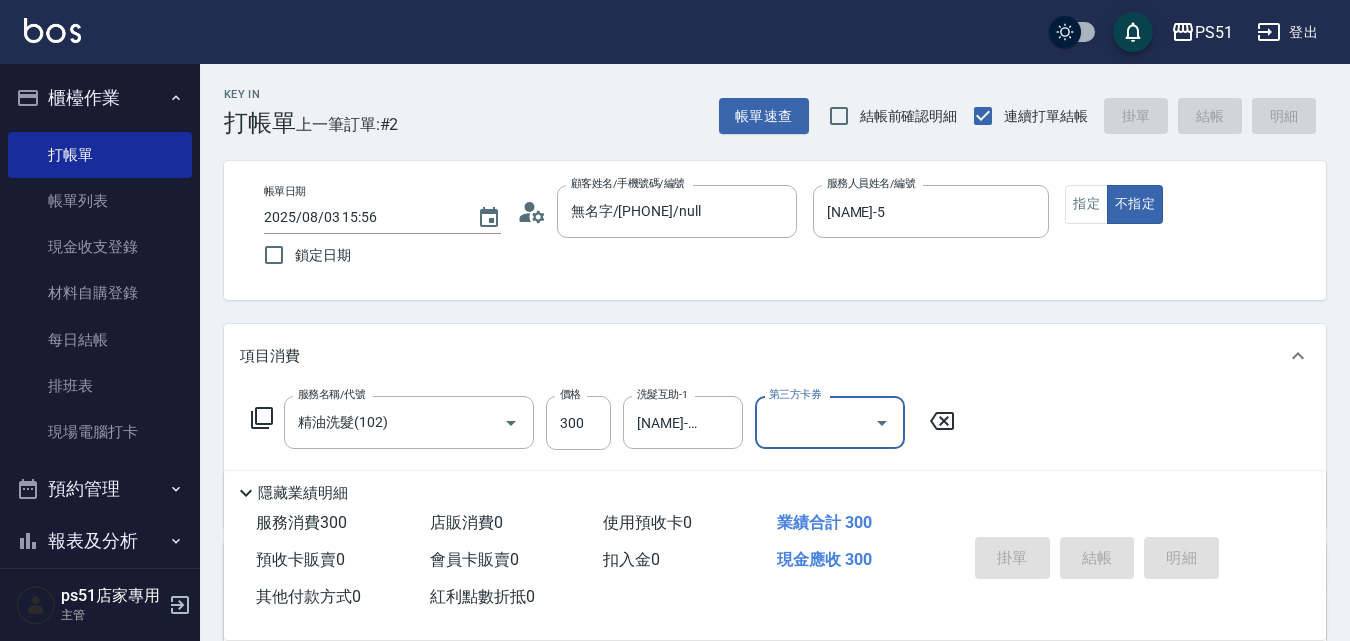 type 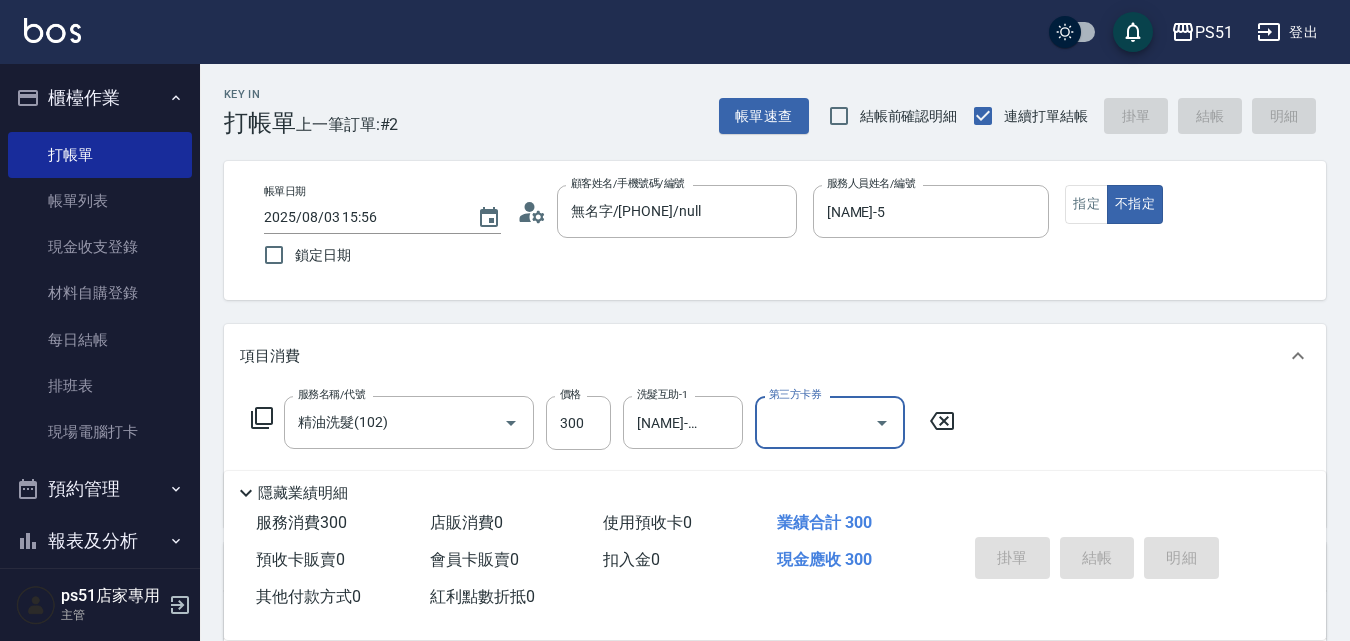 type 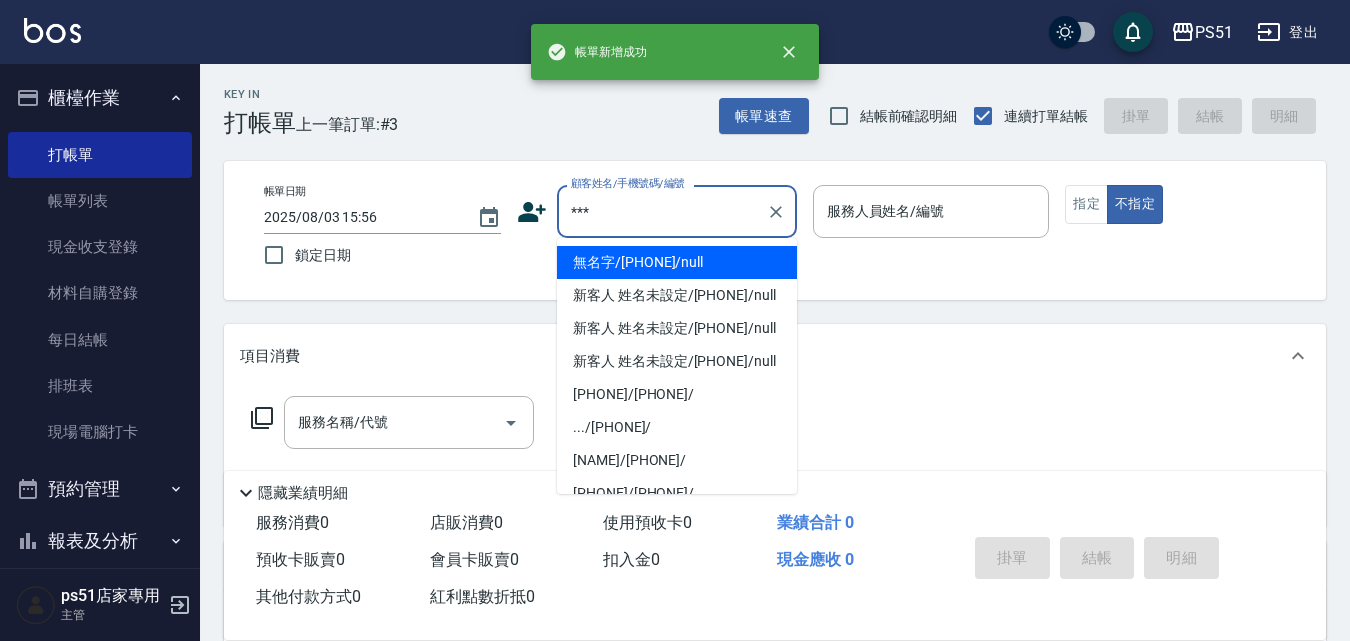 type on "無名字/[PHONE]/null" 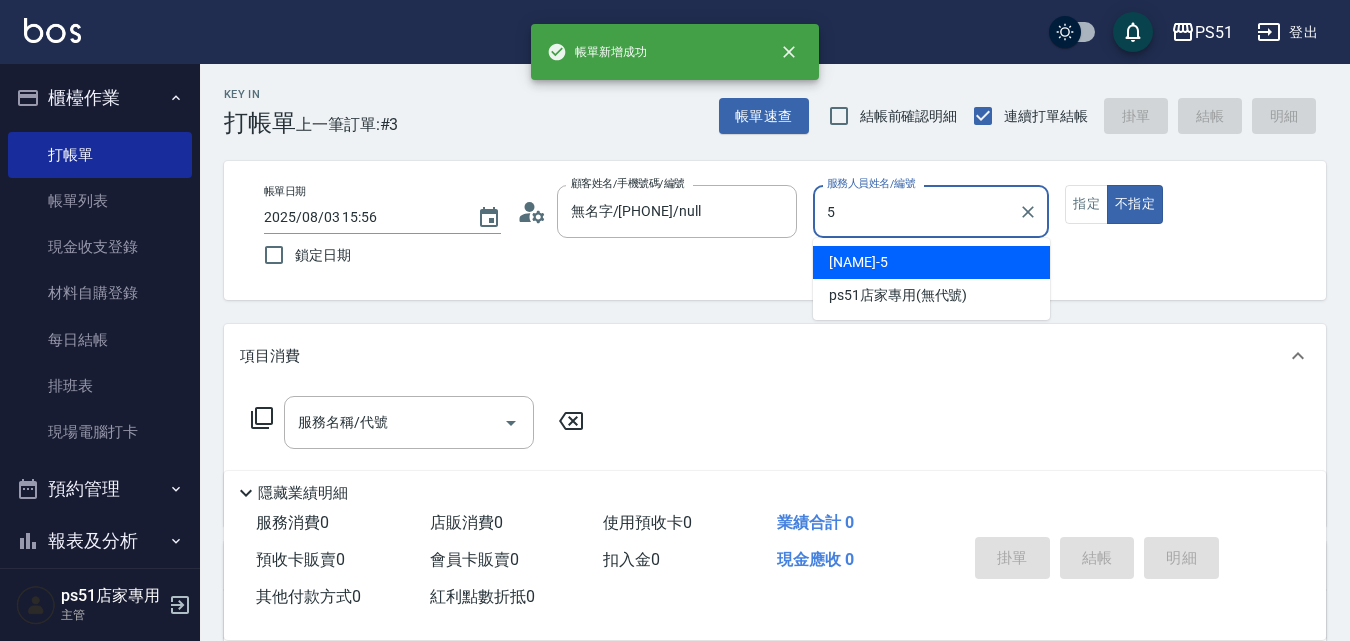 type on "[NAME]-5" 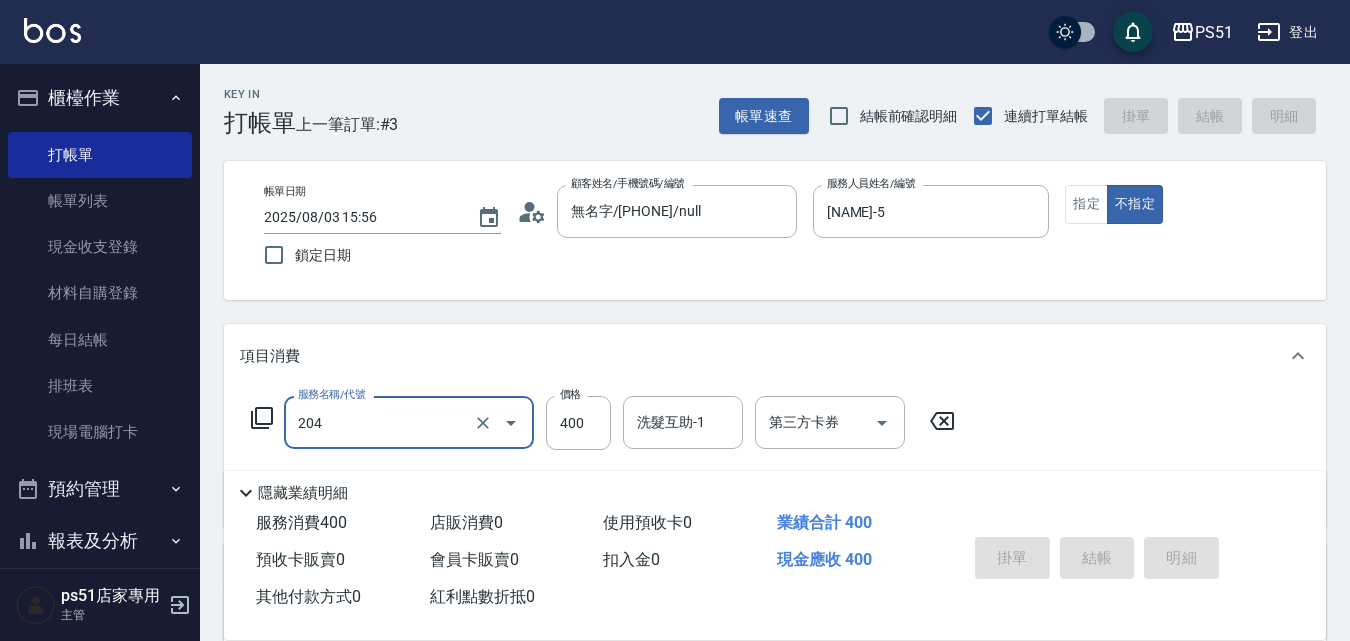 type on "204" 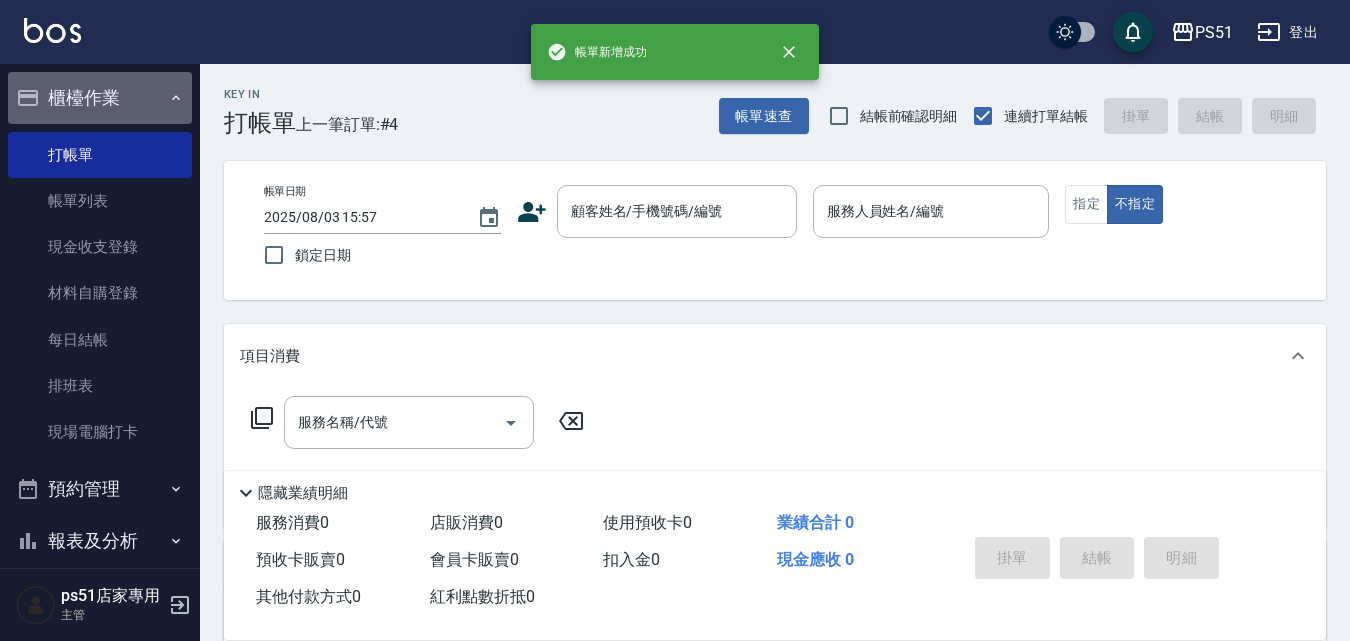 click on "櫃檯作業" at bounding box center [100, 98] 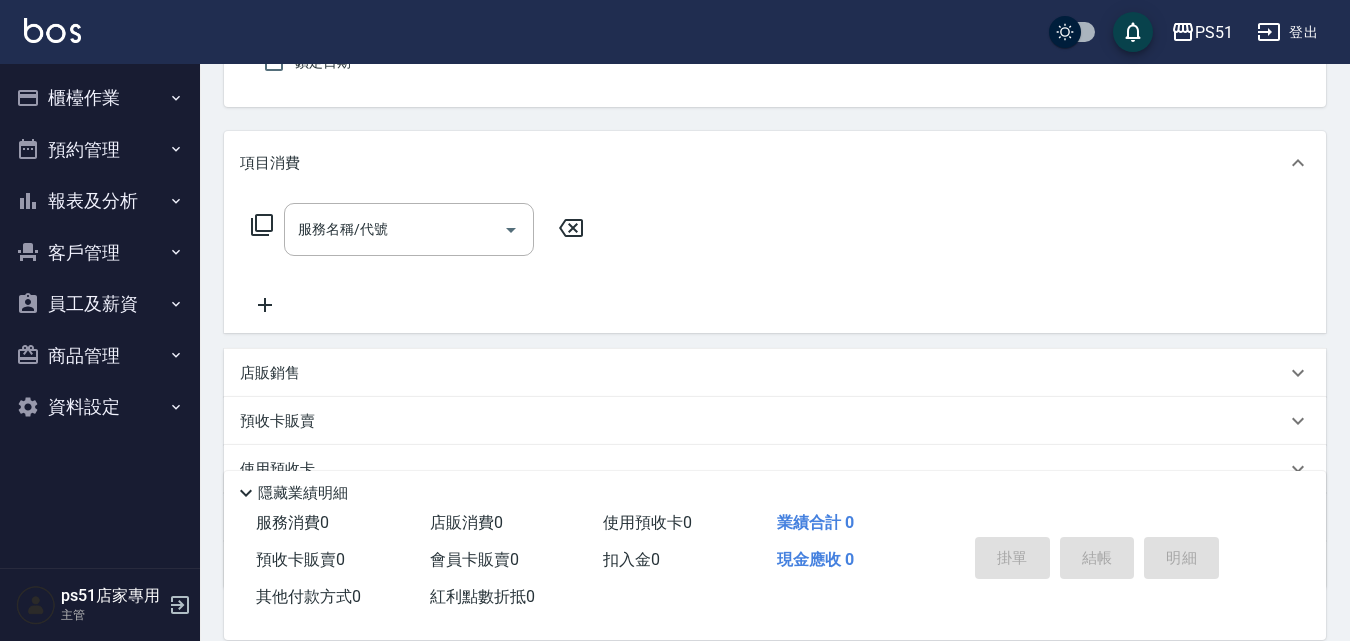 scroll, scrollTop: 333, scrollLeft: 0, axis: vertical 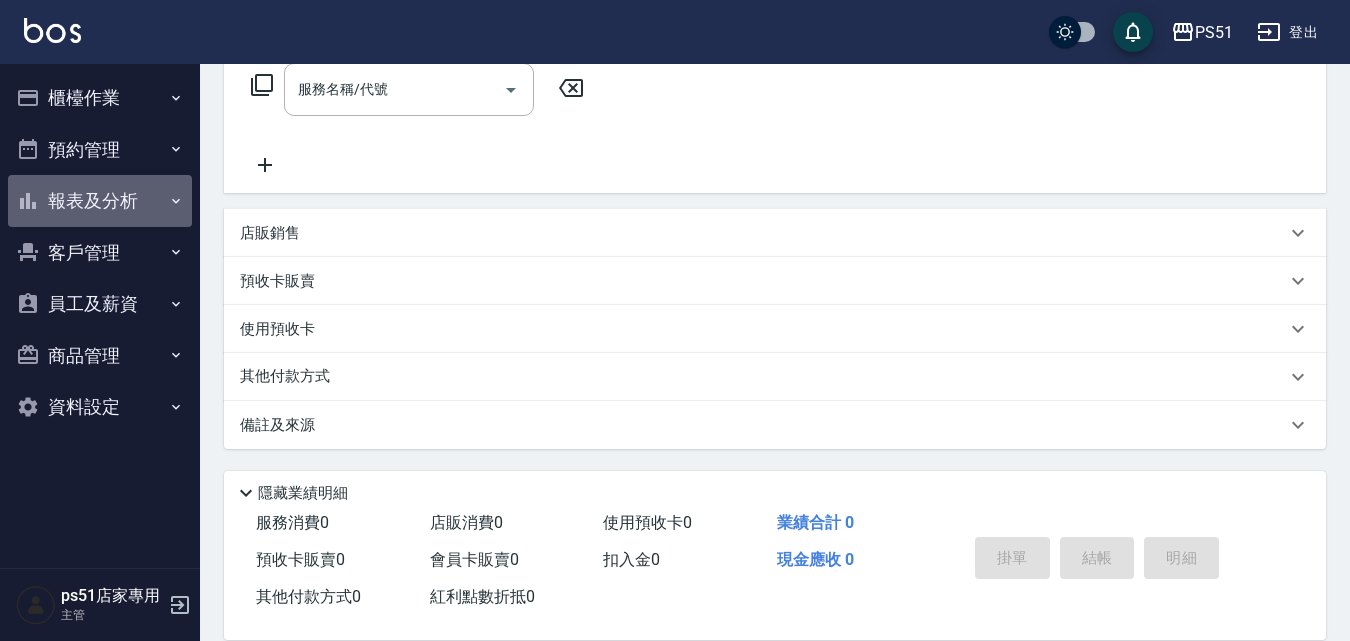 click on "報表及分析" at bounding box center [100, 201] 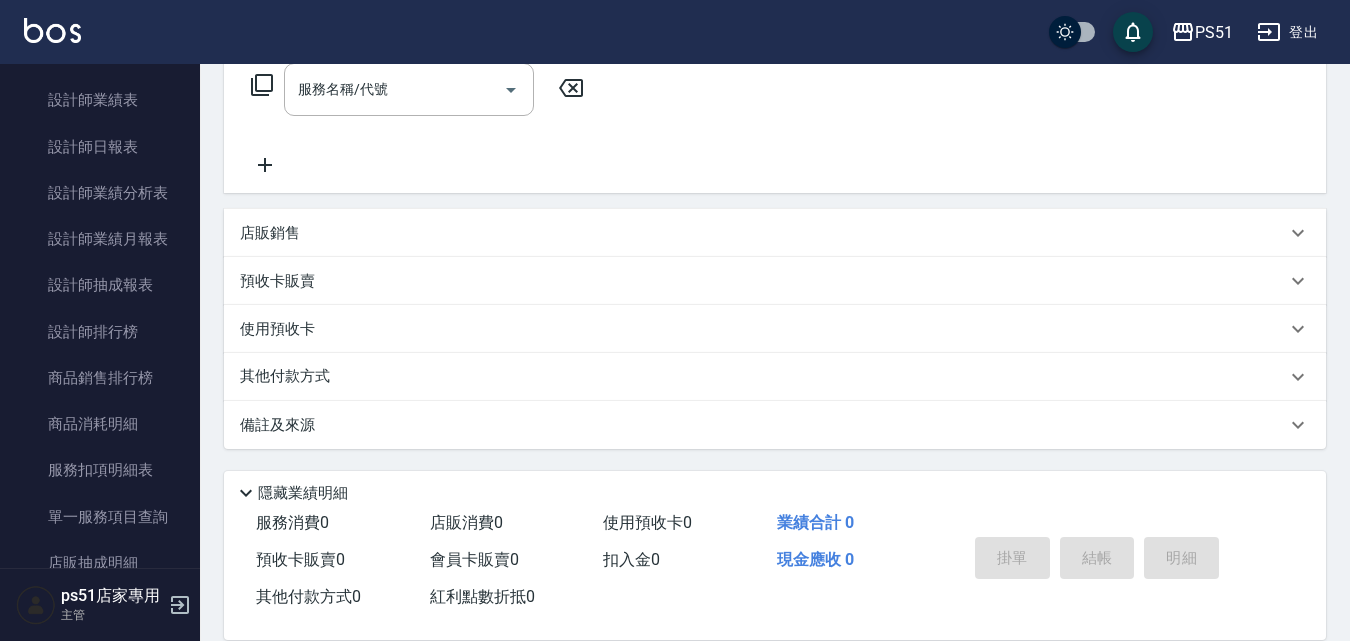 scroll, scrollTop: 700, scrollLeft: 0, axis: vertical 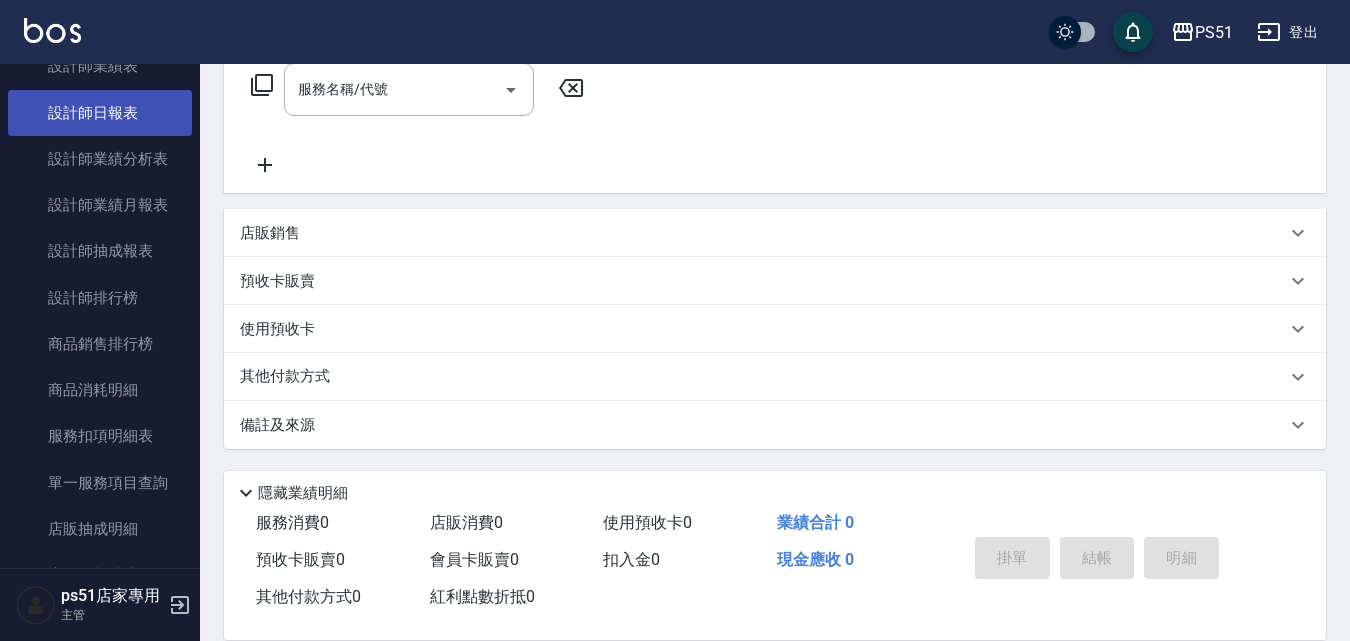 click on "設計師日報表" at bounding box center (100, 113) 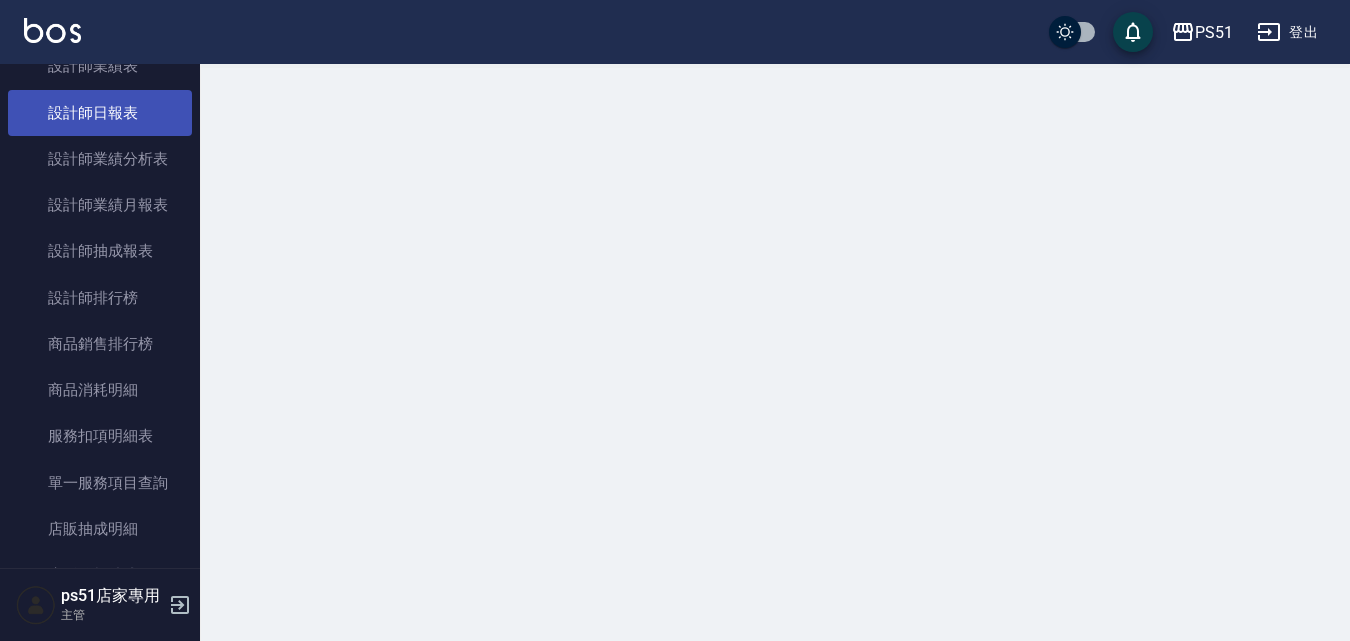 scroll, scrollTop: 0, scrollLeft: 0, axis: both 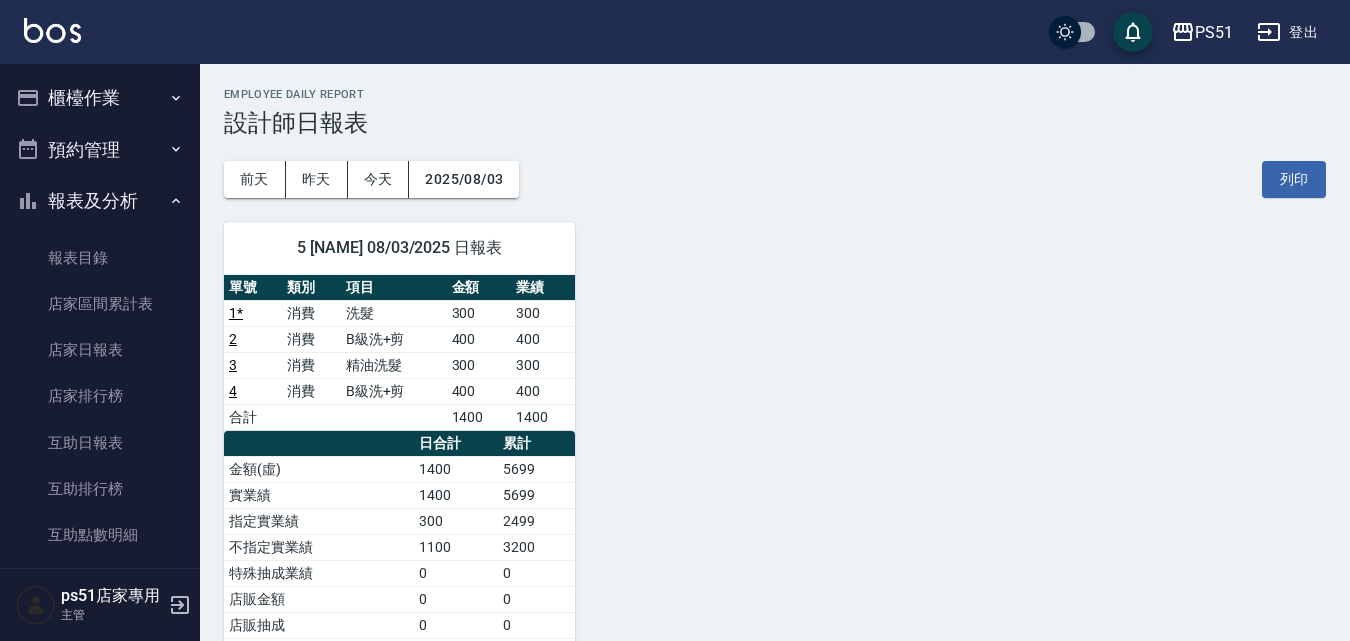 click on "櫃檯作業" at bounding box center [100, 98] 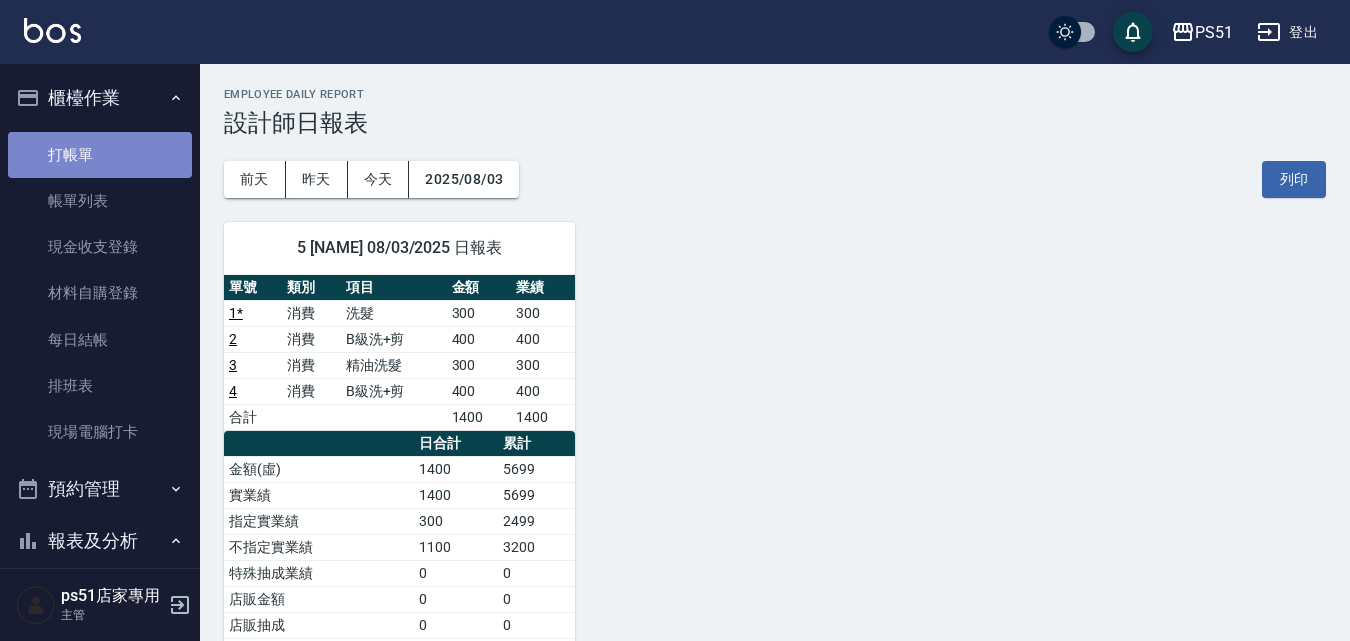 click on "打帳單" at bounding box center (100, 155) 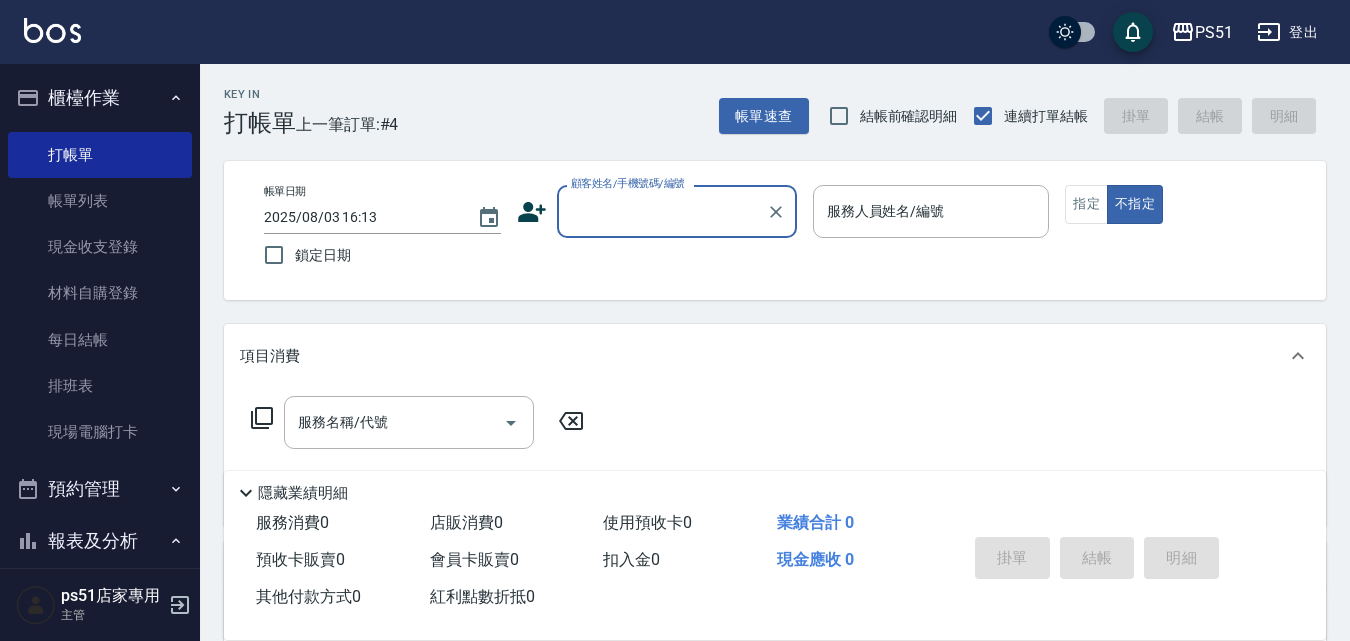 click on "顧客姓名/手機號碼/編號" at bounding box center [662, 211] 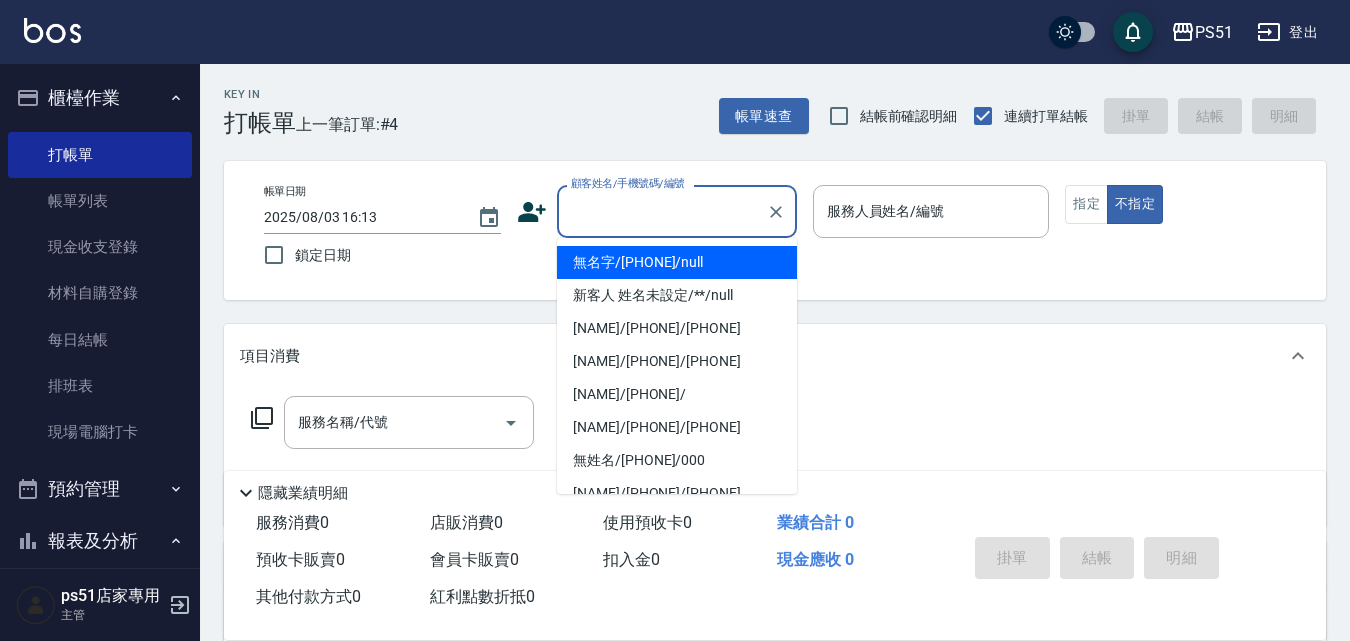 click on "無名字/[PHONE]/null" at bounding box center (677, 262) 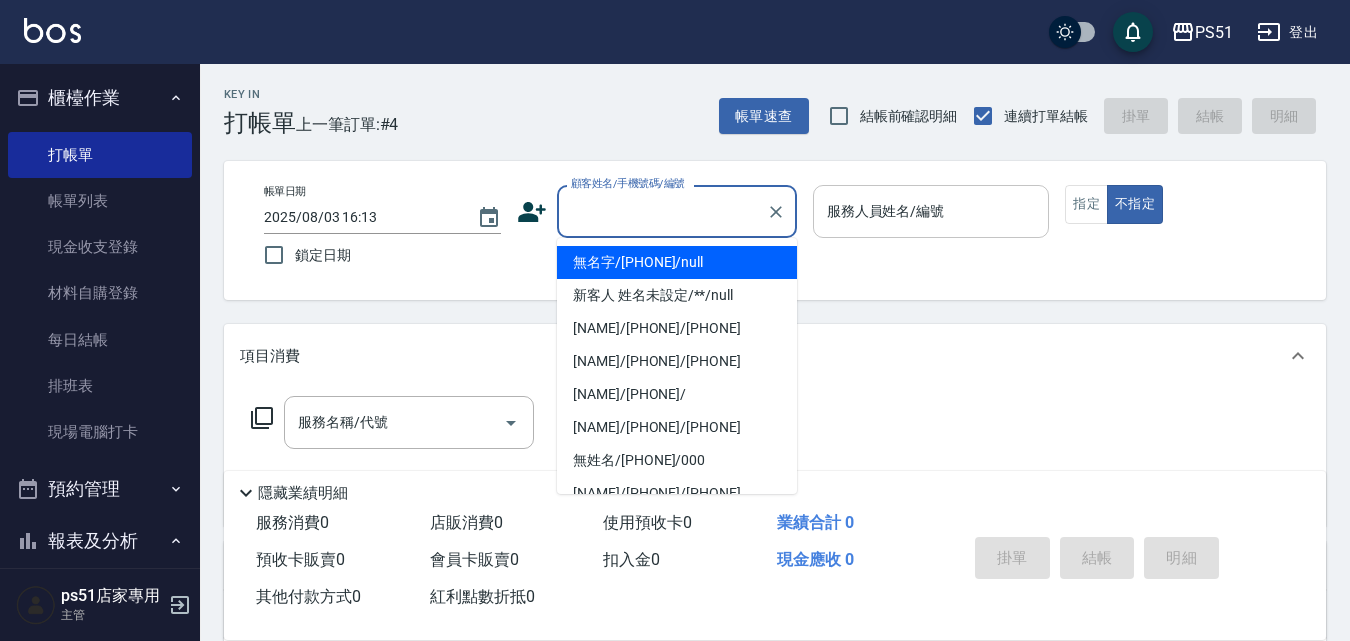 type on "無名字/[PHONE]/null" 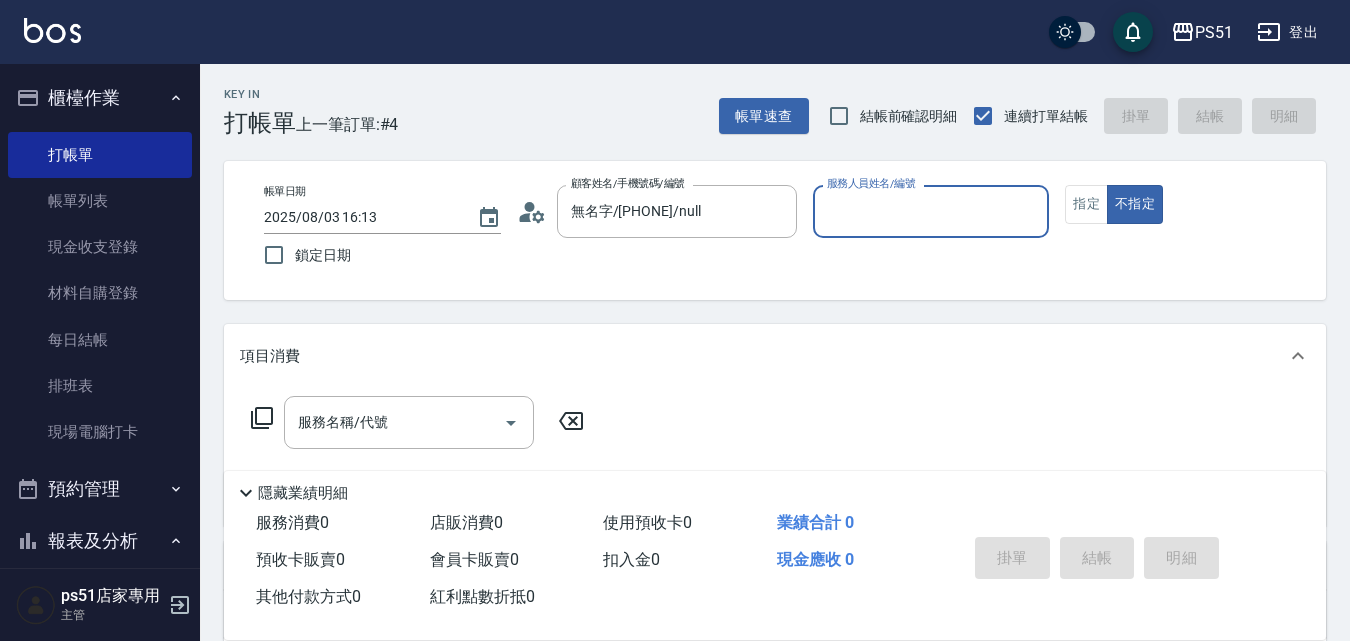 click on "服務人員姓名/編號" at bounding box center (931, 211) 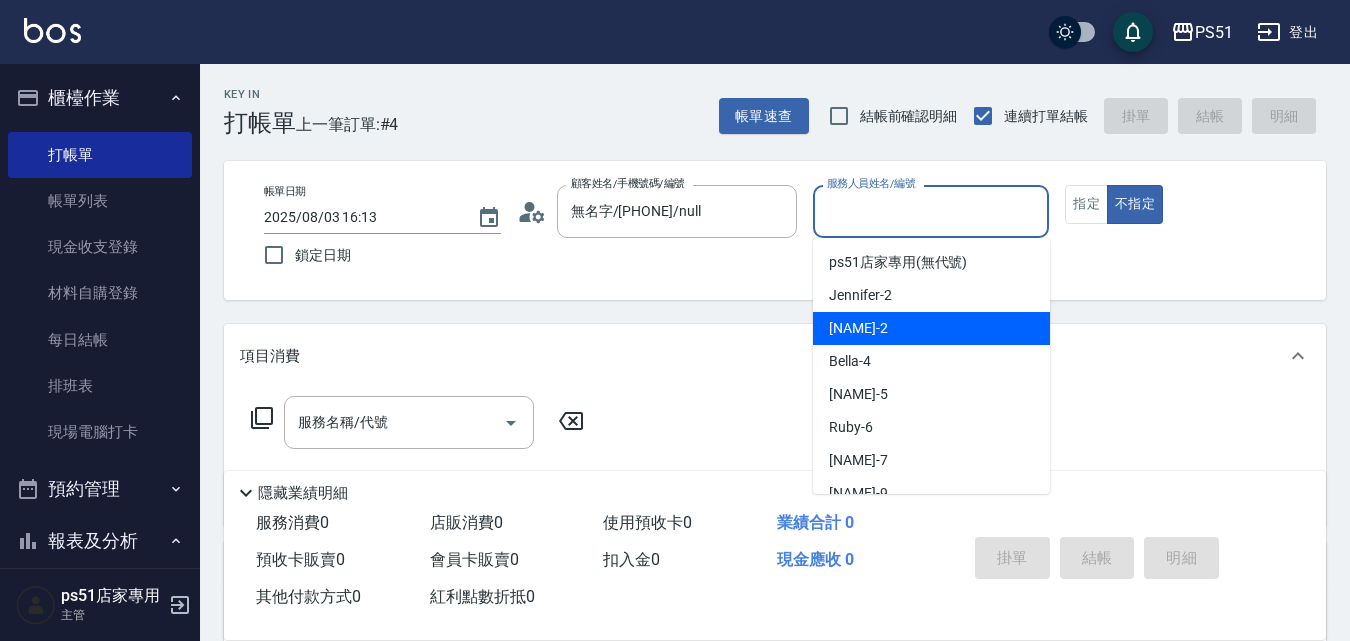 click on "[NAME] -2" at bounding box center [931, 328] 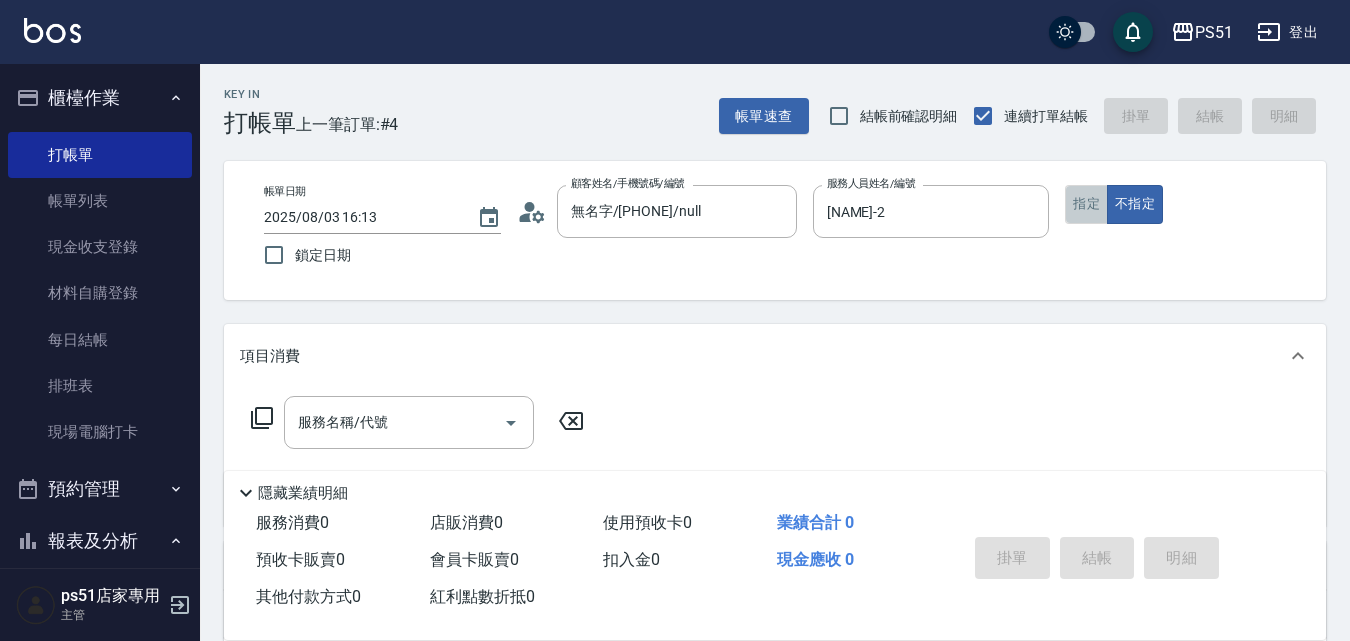 click on "指定" at bounding box center [1086, 204] 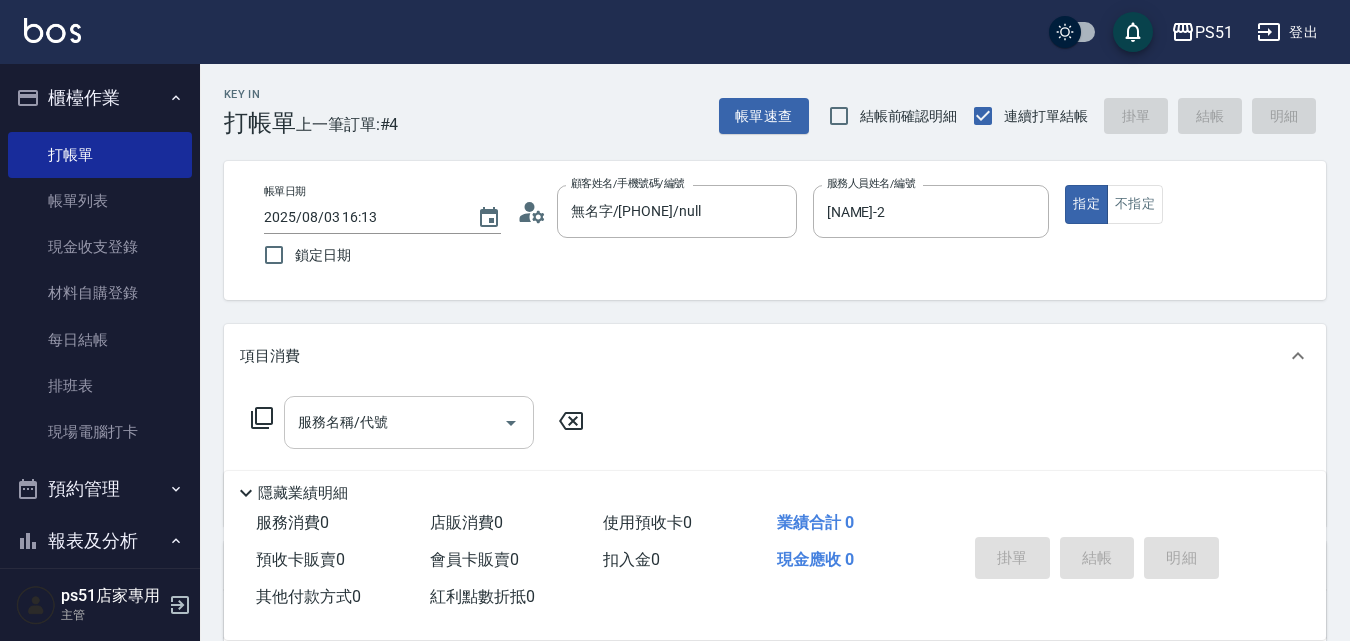 click on "服務名稱/代號" at bounding box center (394, 422) 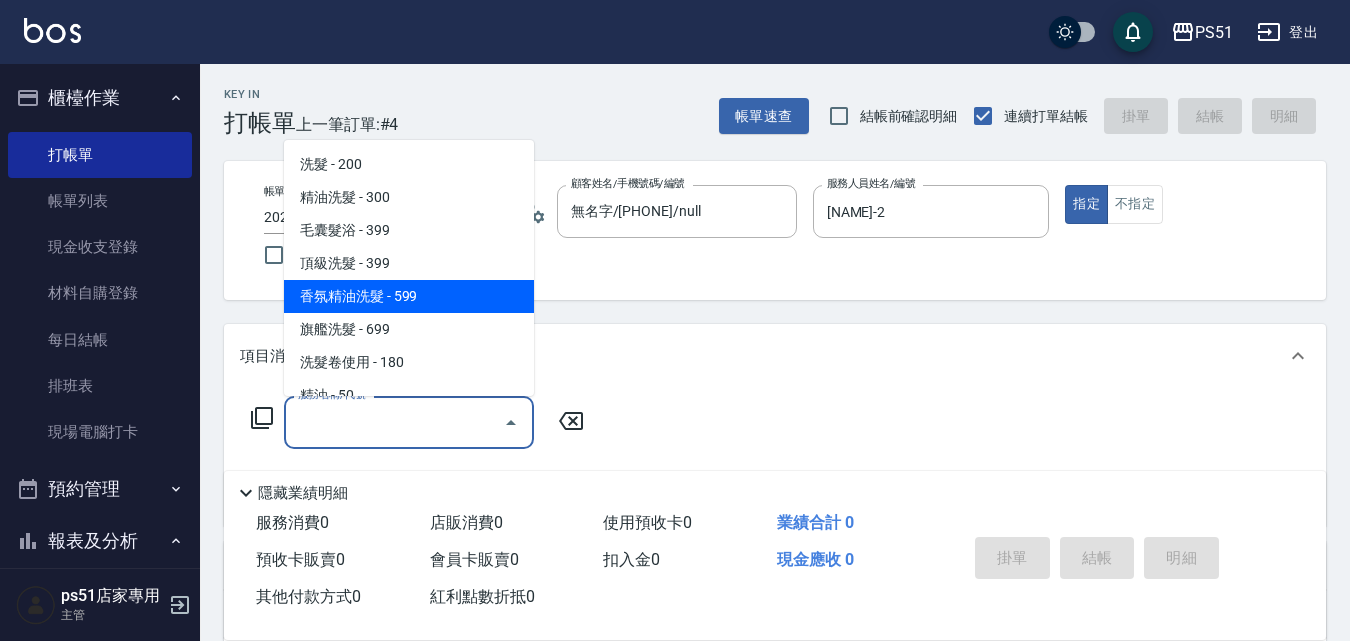 scroll, scrollTop: 467, scrollLeft: 0, axis: vertical 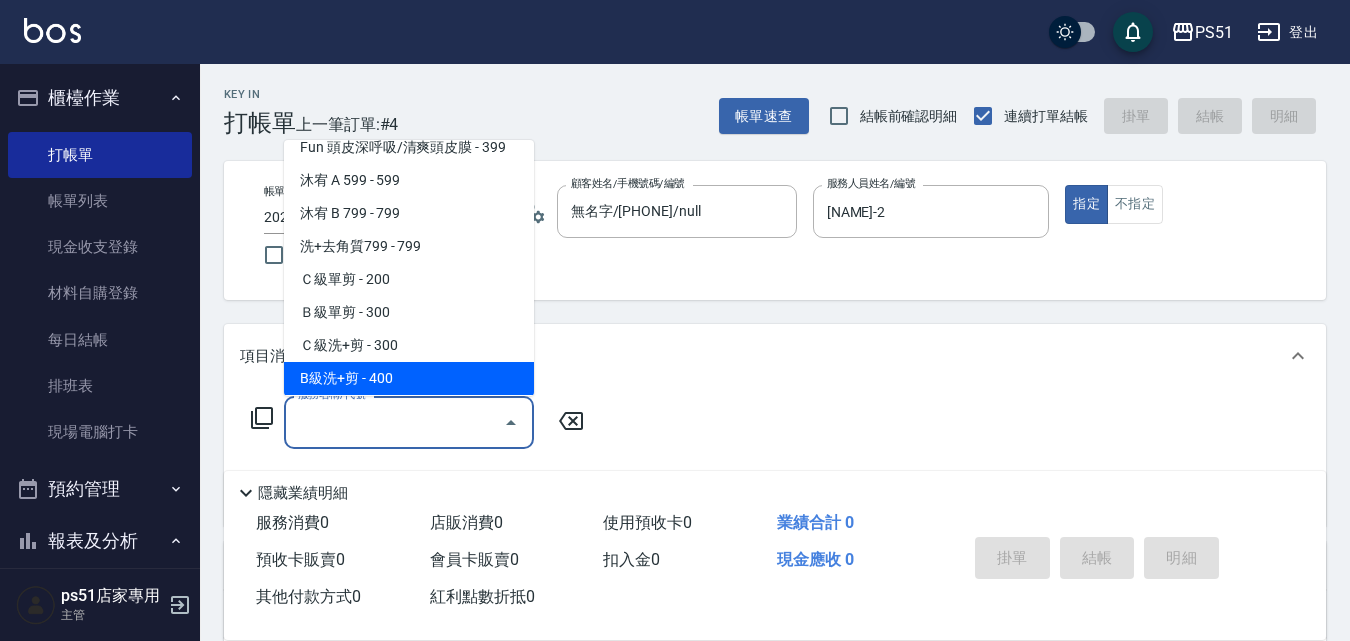 click on "B級洗+剪 - 400" at bounding box center (409, 378) 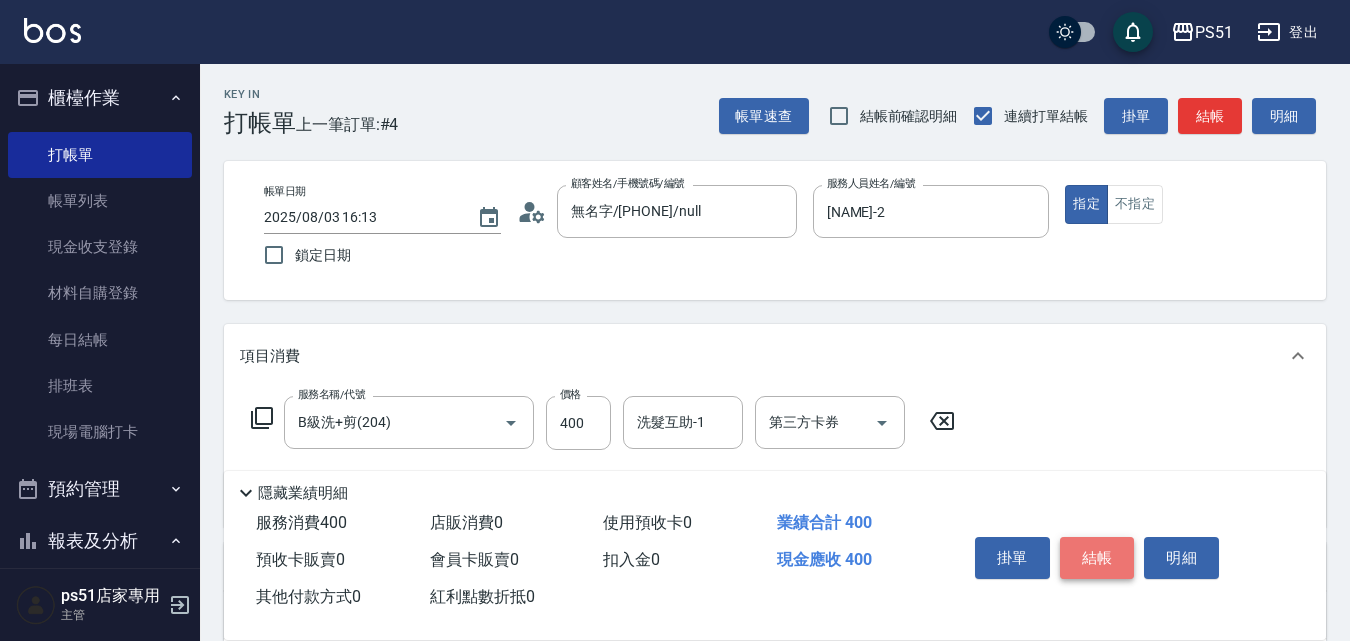 click on "結帳" at bounding box center (1097, 558) 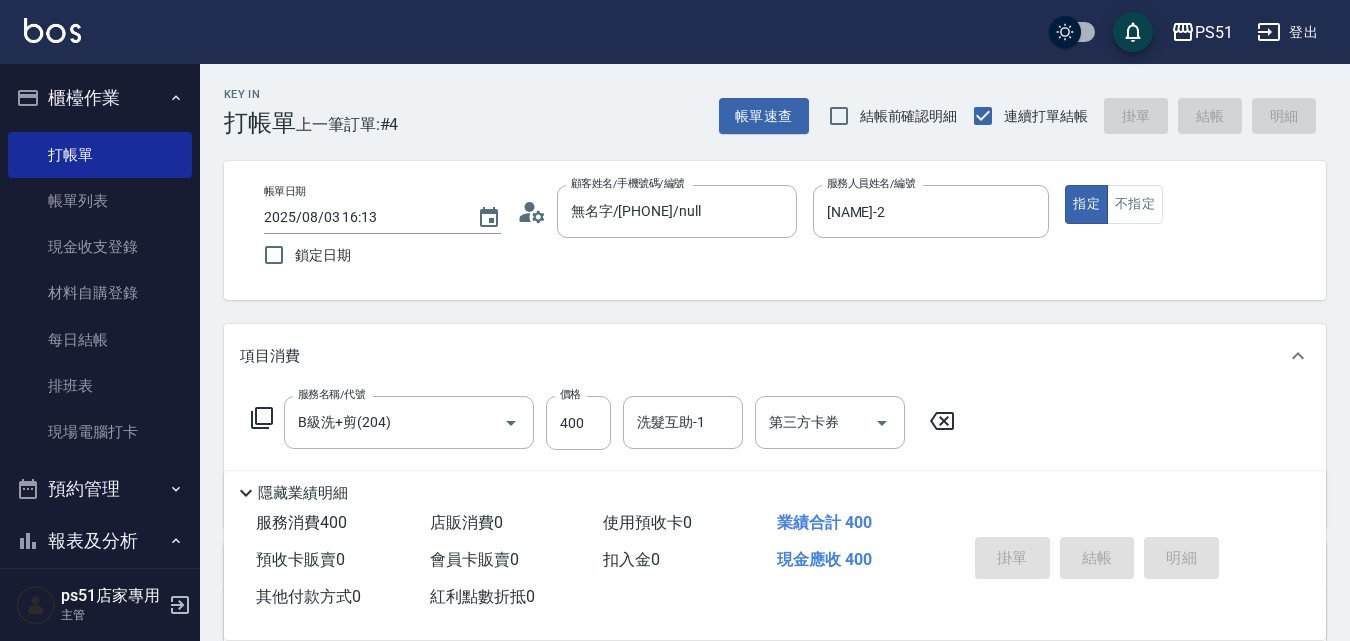 type 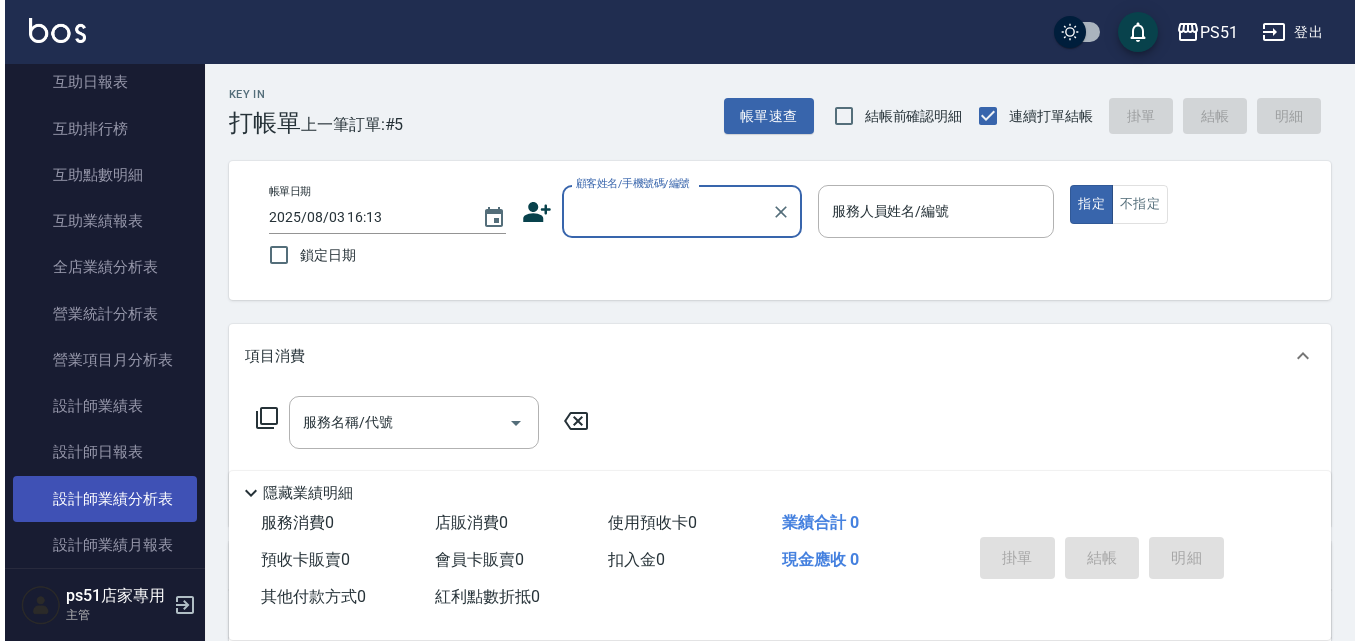 scroll, scrollTop: 933, scrollLeft: 0, axis: vertical 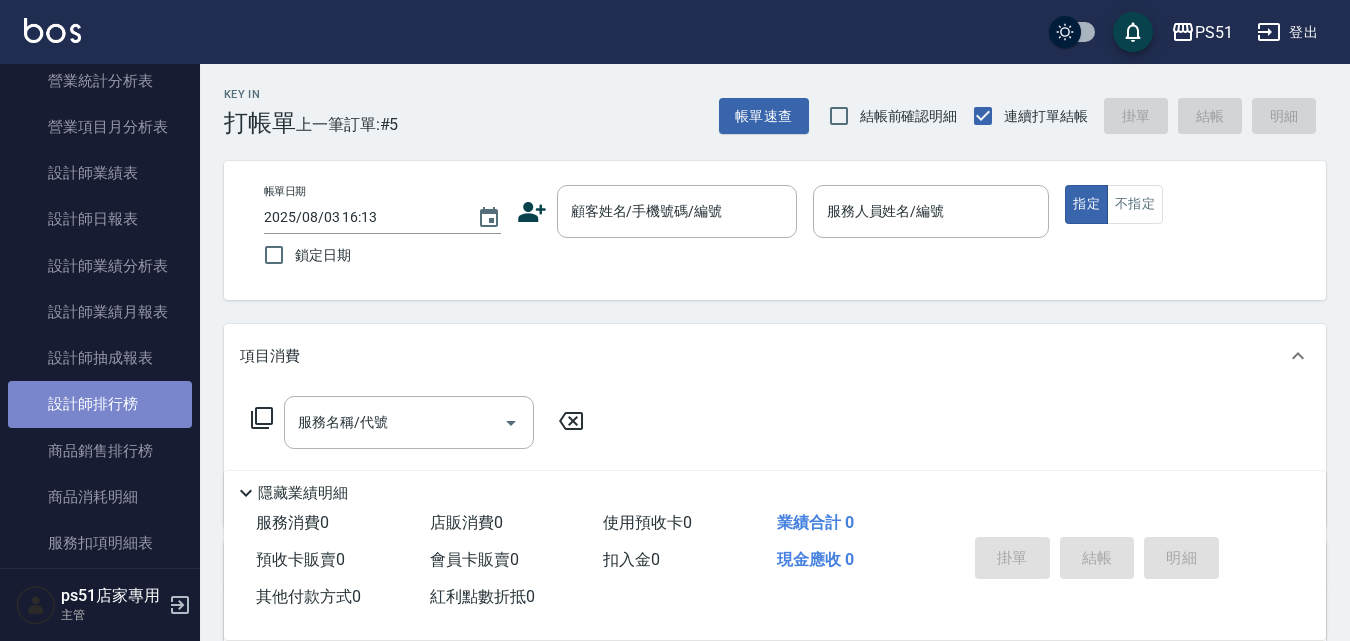 click on "設計師排行榜" at bounding box center [100, 404] 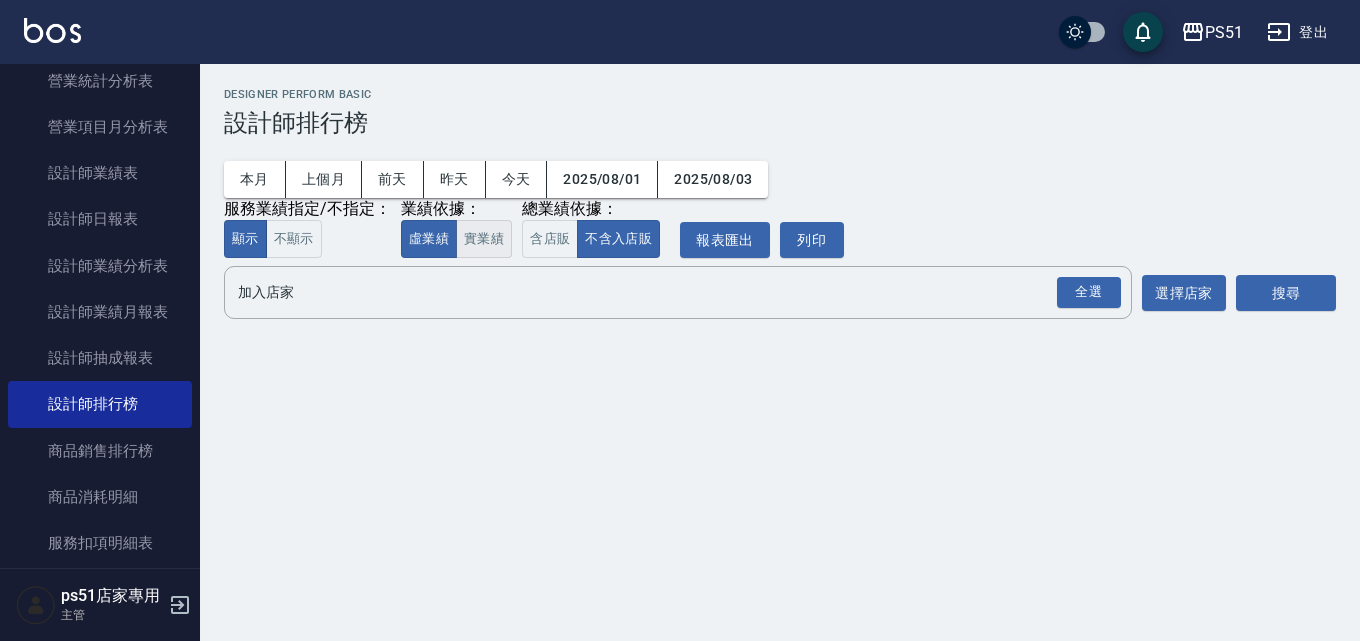 click on "實業績" at bounding box center (484, 239) 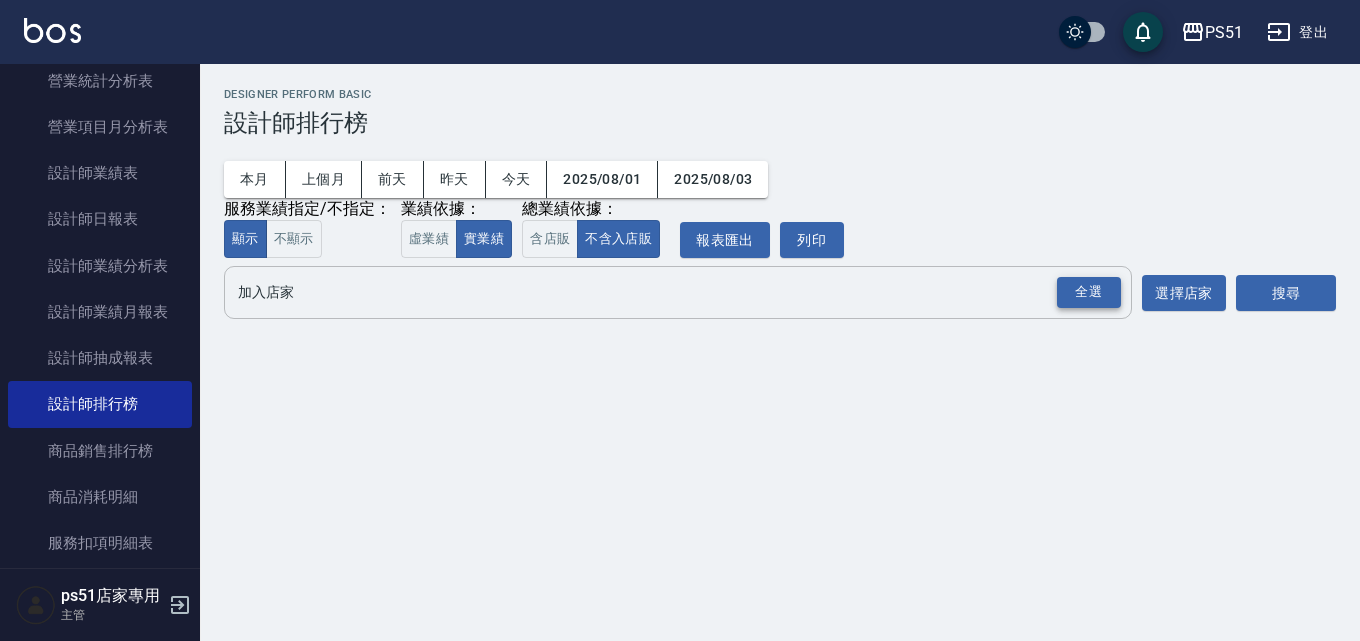 click on "全選" at bounding box center (1089, 292) 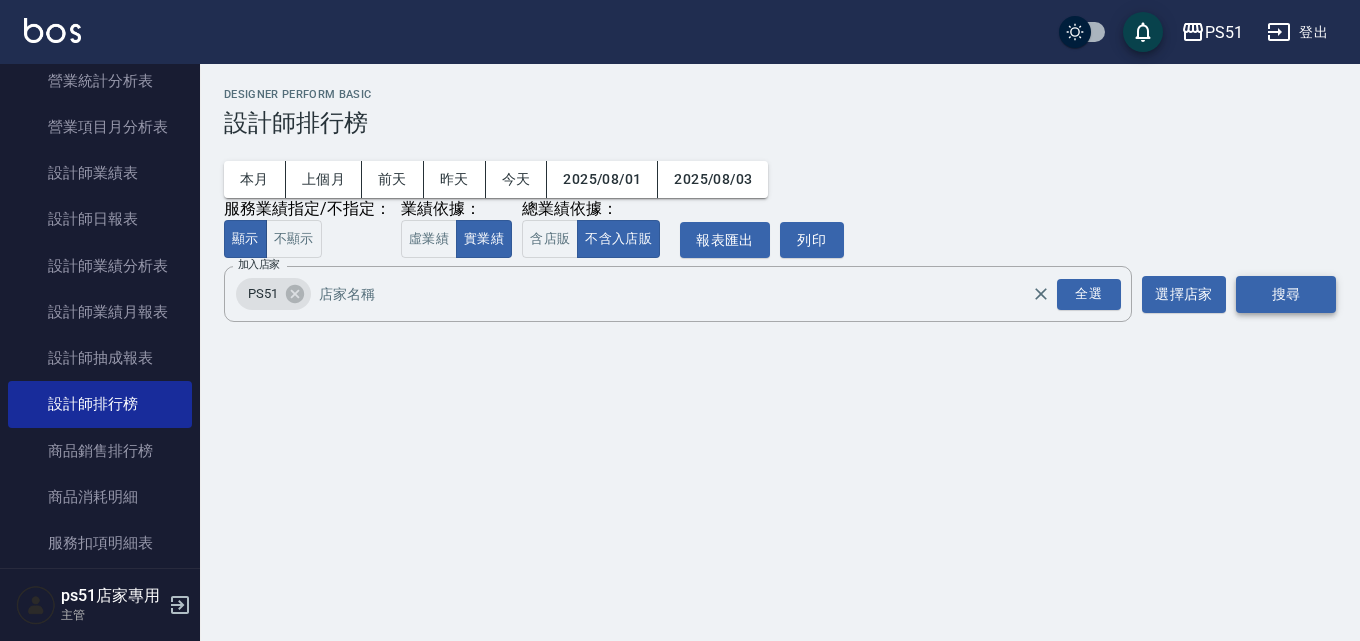 click on "搜尋" at bounding box center [1286, 294] 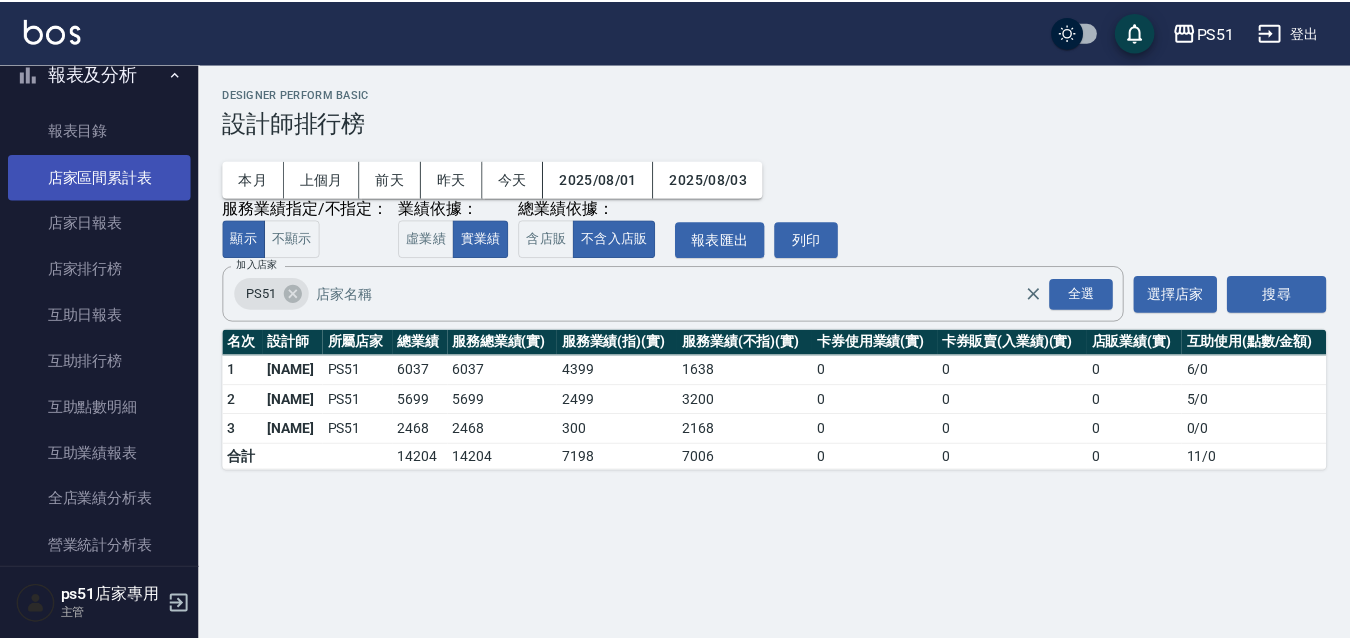 scroll, scrollTop: 0, scrollLeft: 0, axis: both 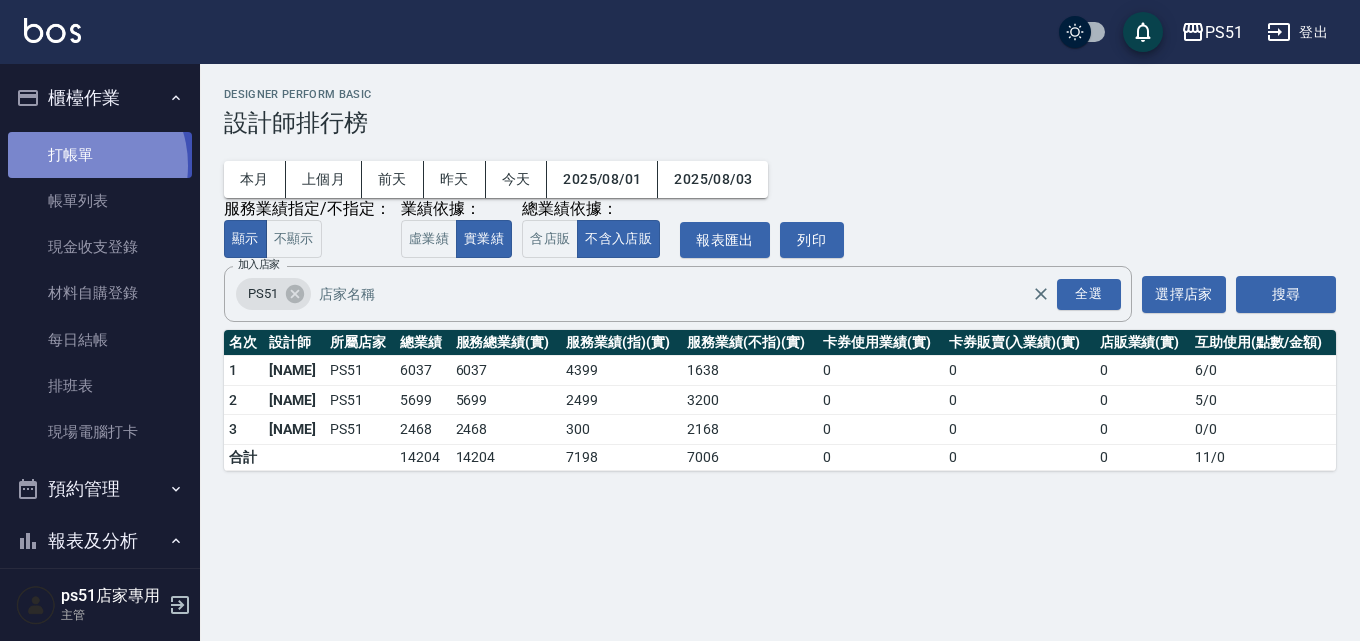 click on "打帳單" at bounding box center [100, 155] 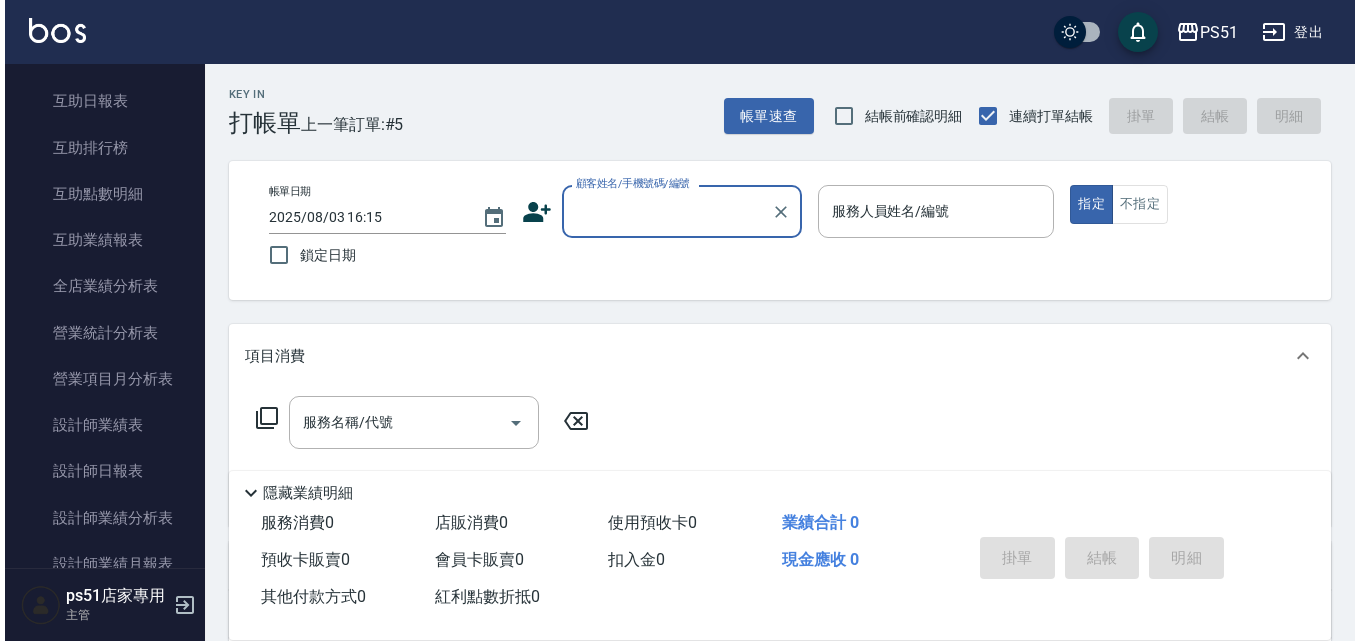 scroll, scrollTop: 933, scrollLeft: 0, axis: vertical 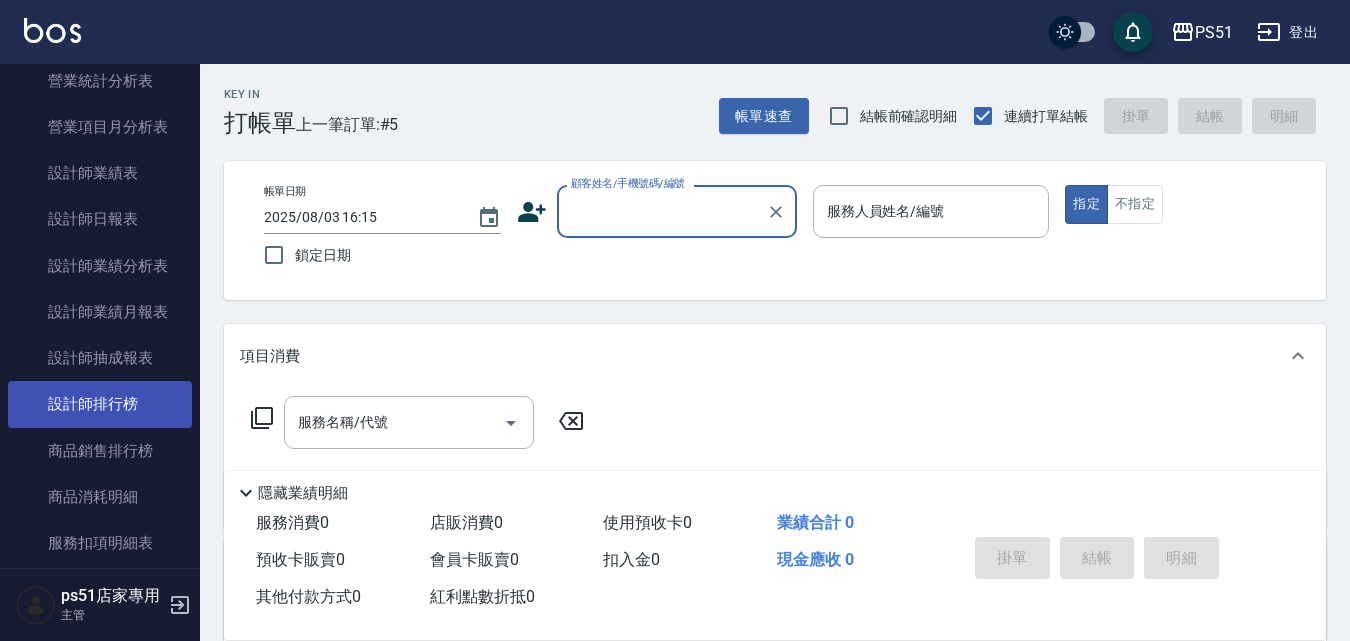click on "設計師排行榜" at bounding box center [100, 404] 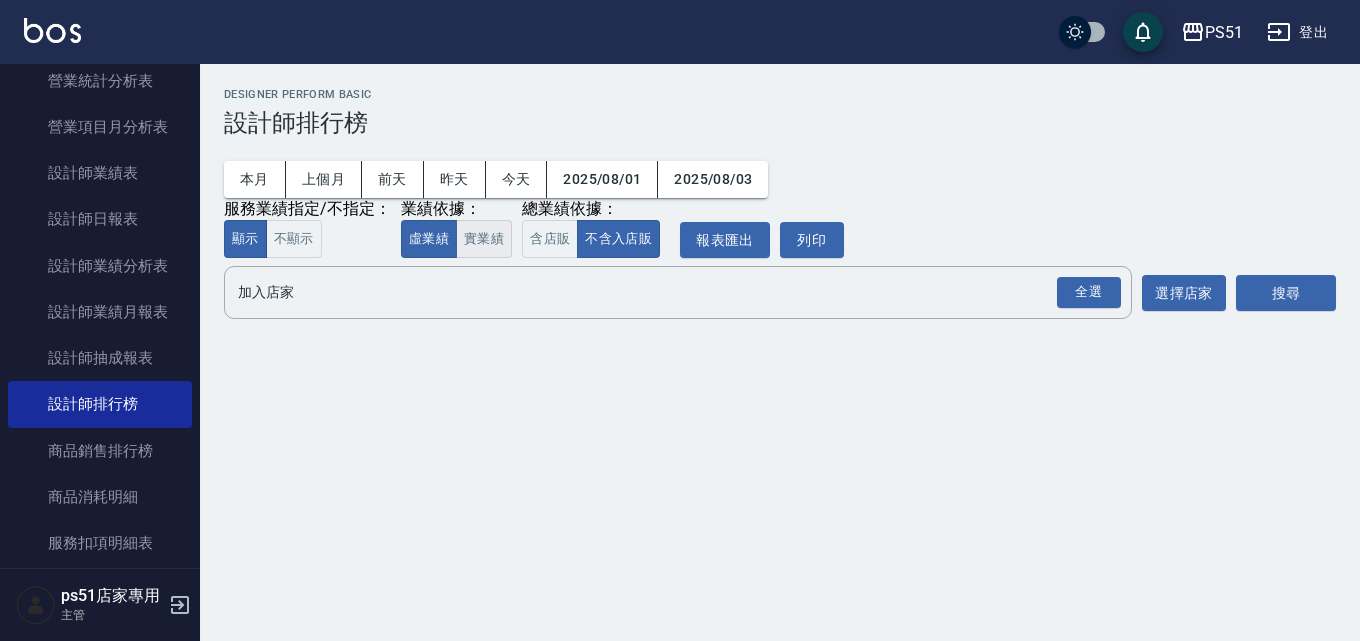 click on "實業績" at bounding box center (484, 239) 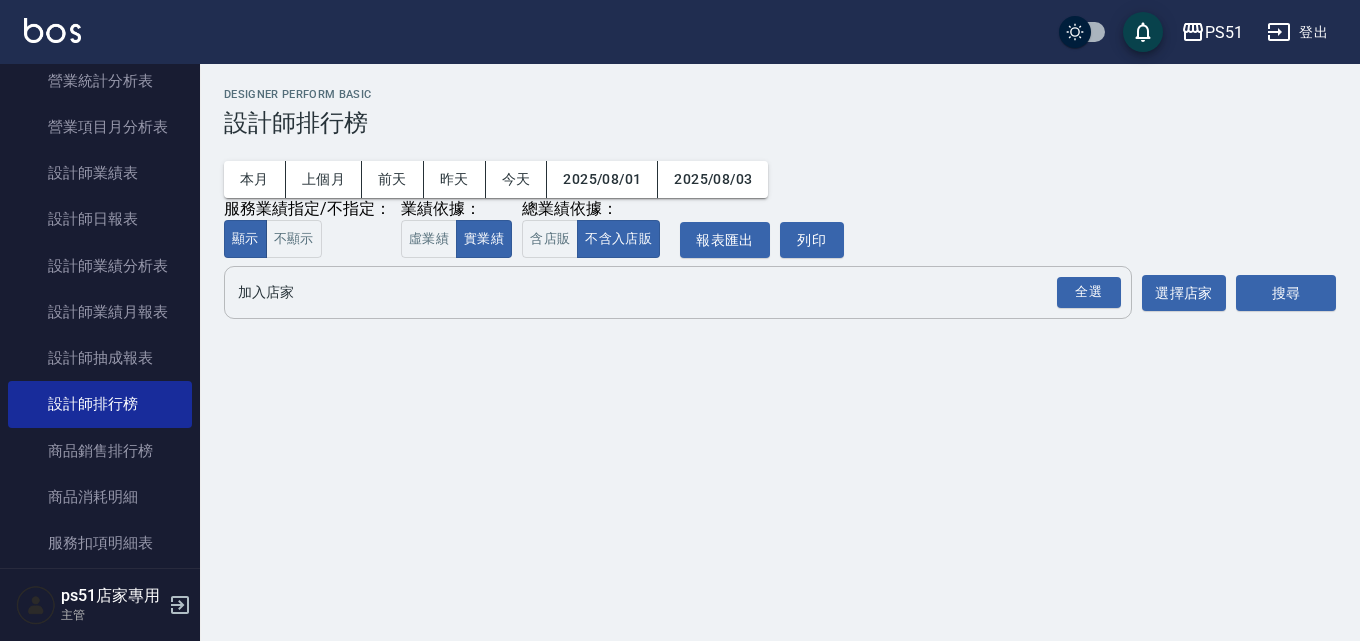 click on "全選" at bounding box center [1088, 292] 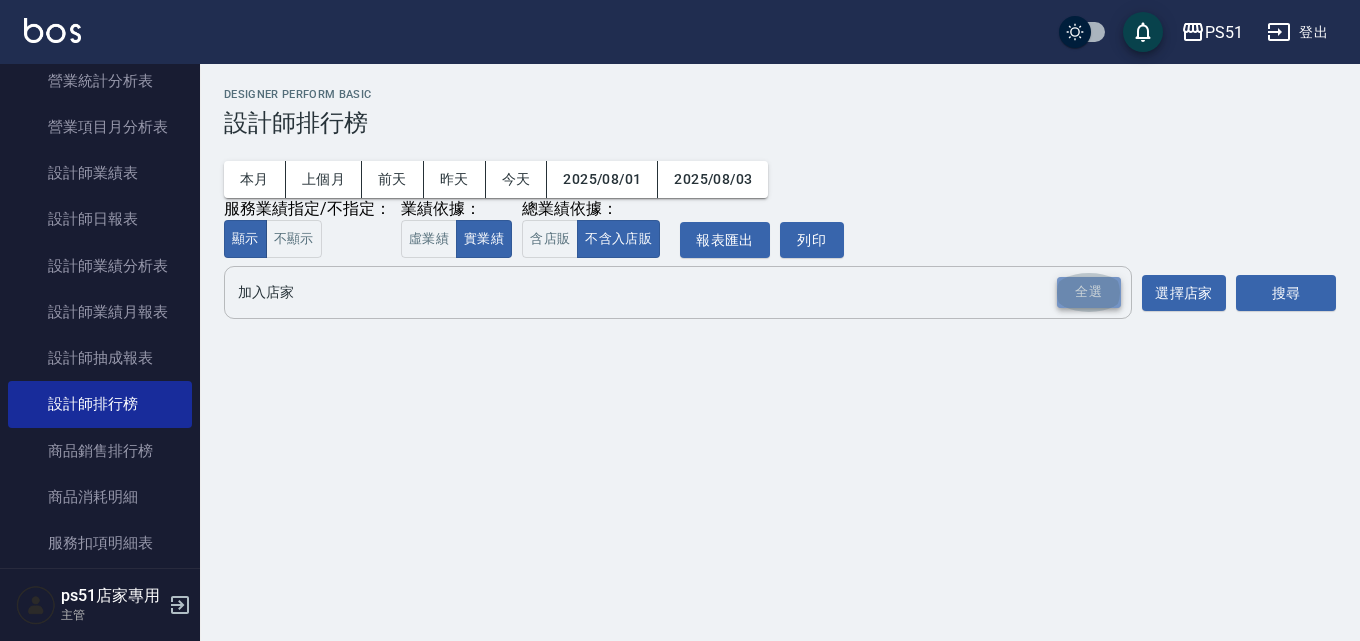 click on "全選" at bounding box center (1089, 292) 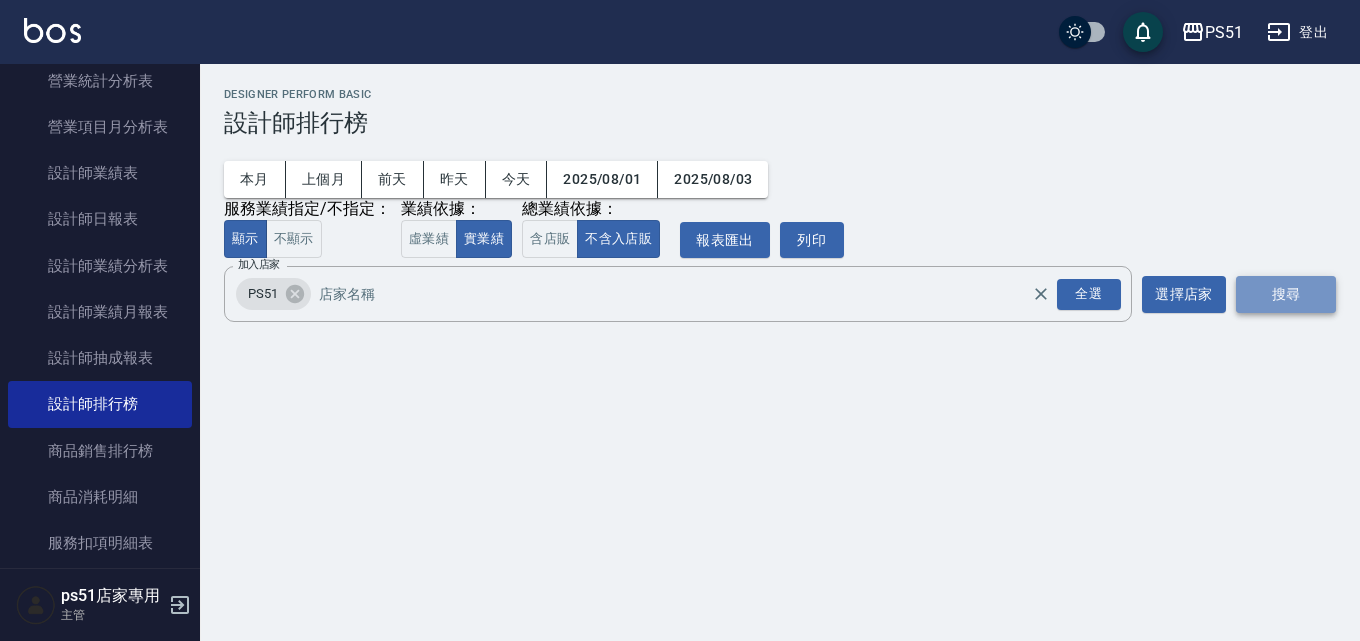 click on "搜尋" at bounding box center (1286, 294) 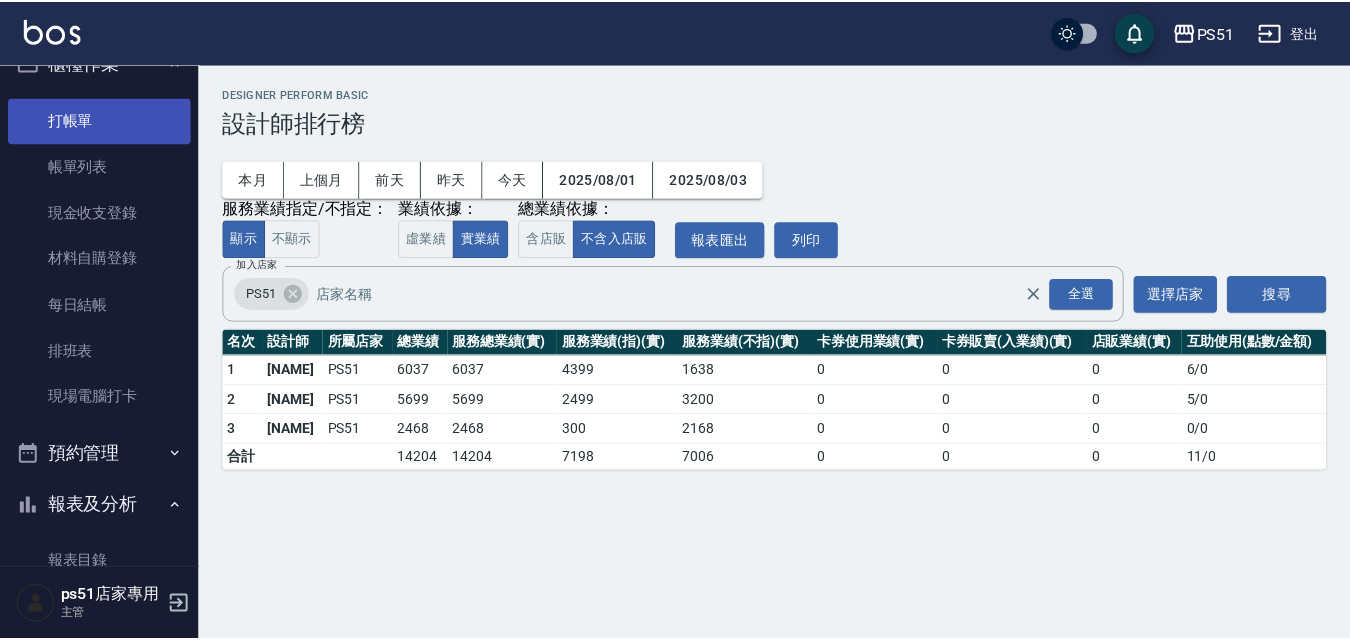 scroll, scrollTop: 0, scrollLeft: 0, axis: both 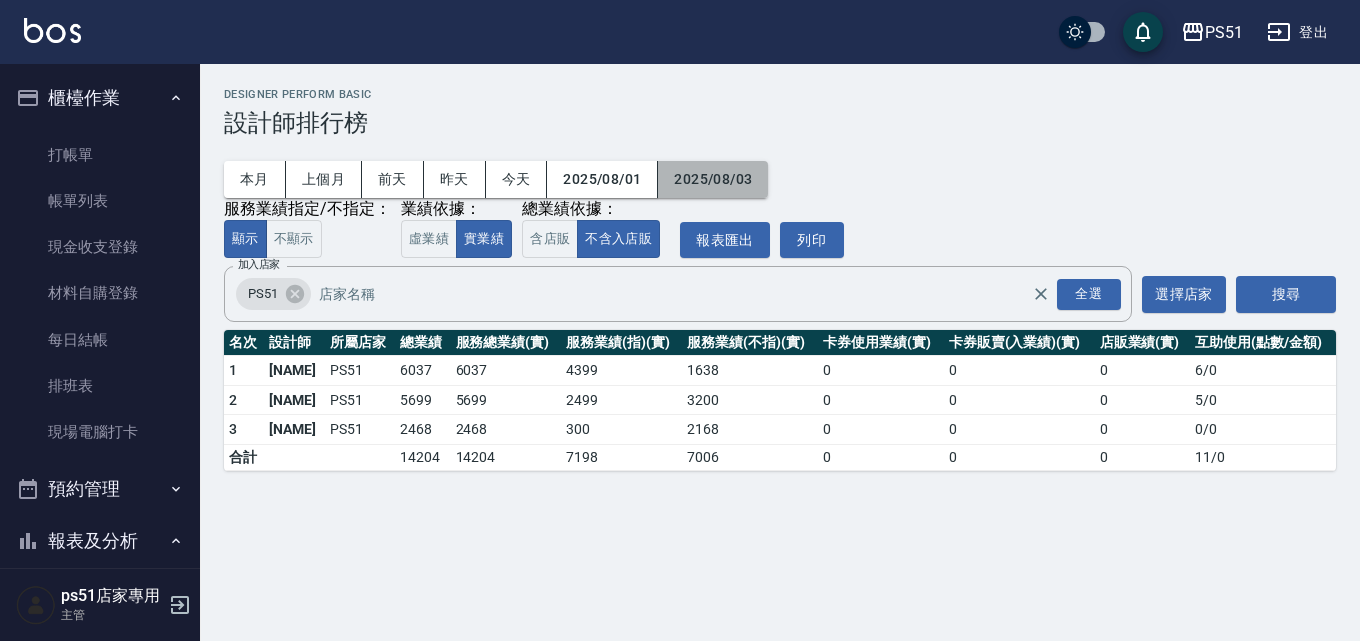 click on "2025/08/03" at bounding box center [713, 179] 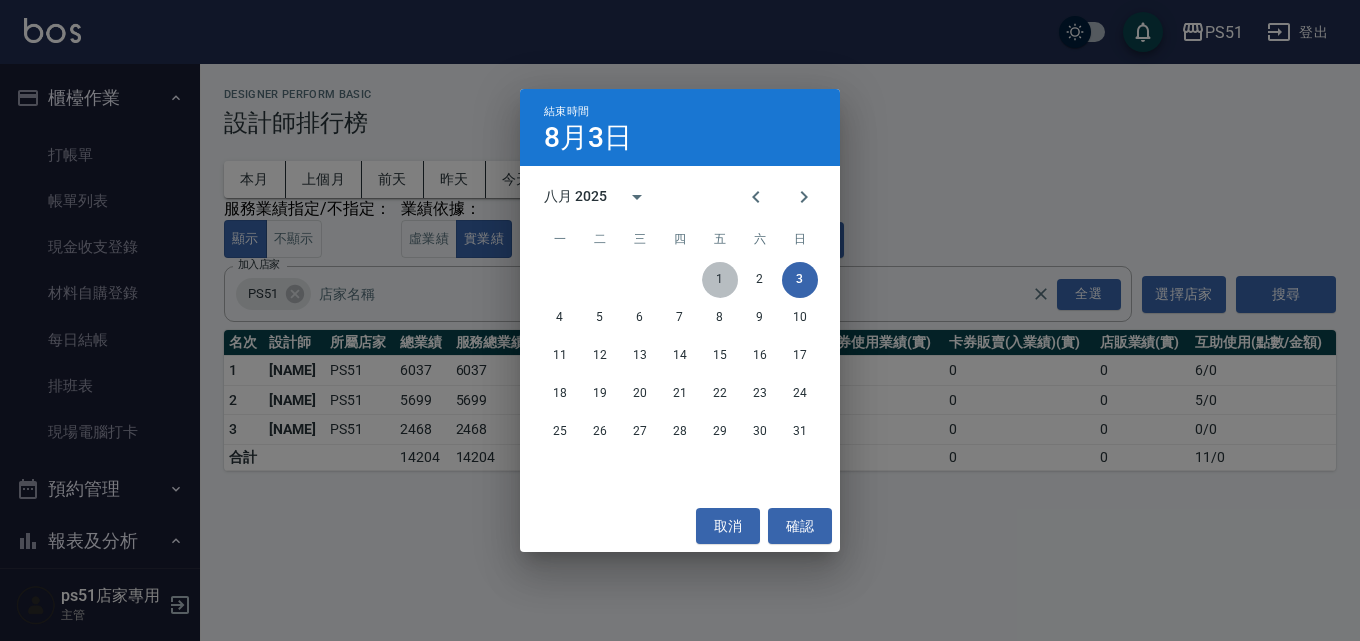 click on "1" at bounding box center [720, 280] 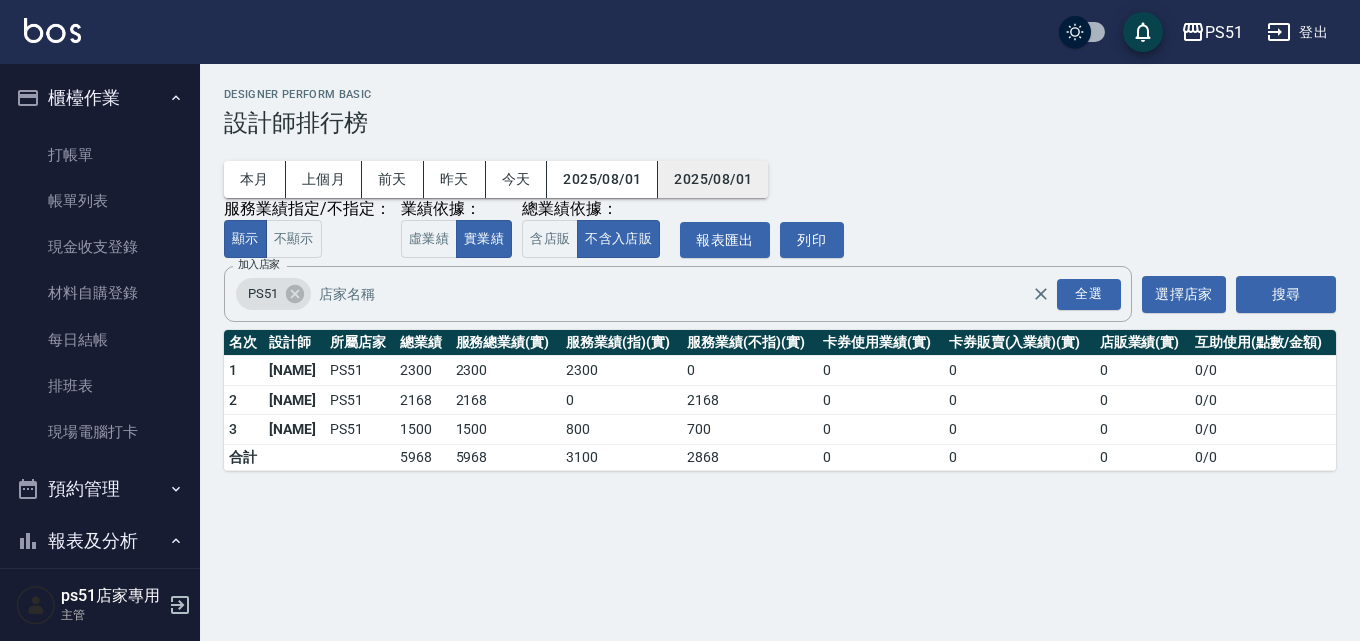 click on "2025/08/01" at bounding box center [713, 179] 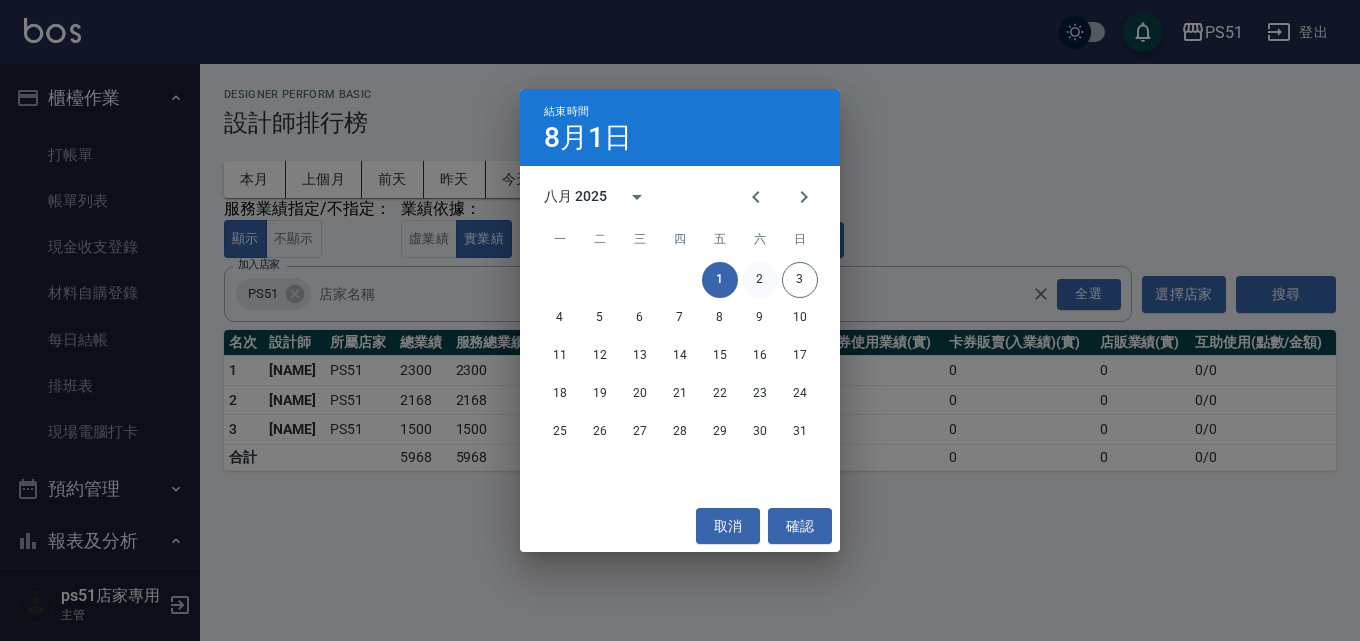 click on "2" at bounding box center (760, 280) 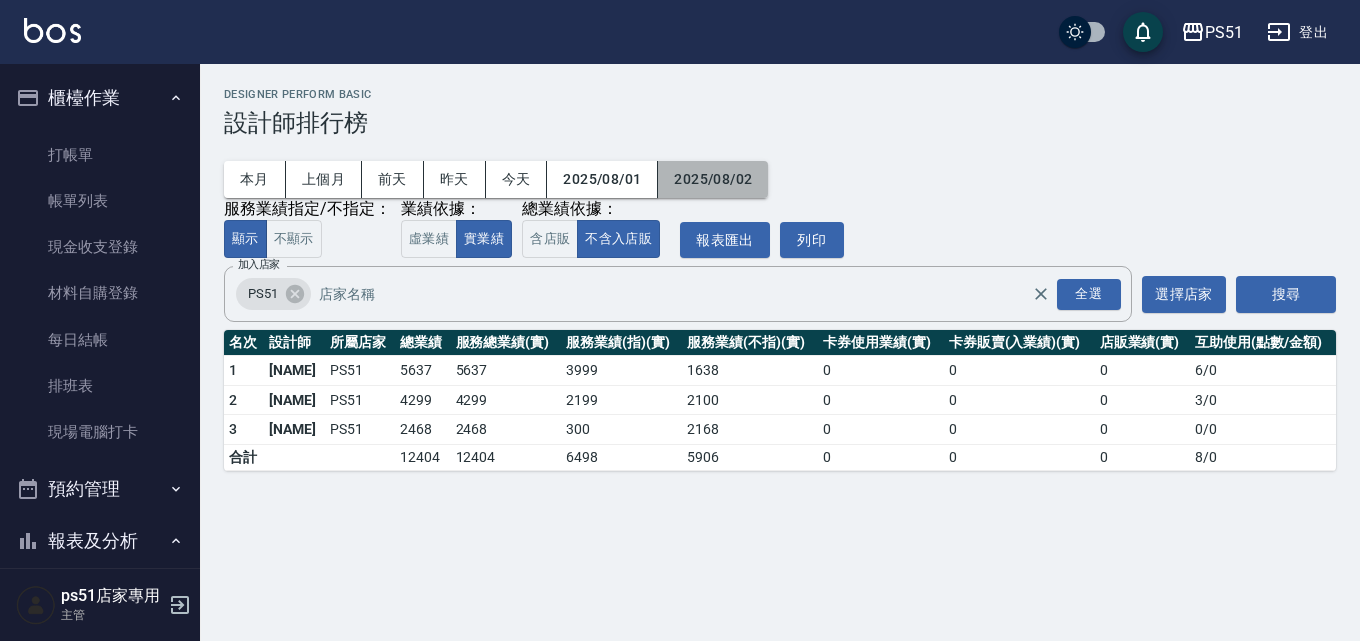 click on "2025/08/02" at bounding box center (713, 179) 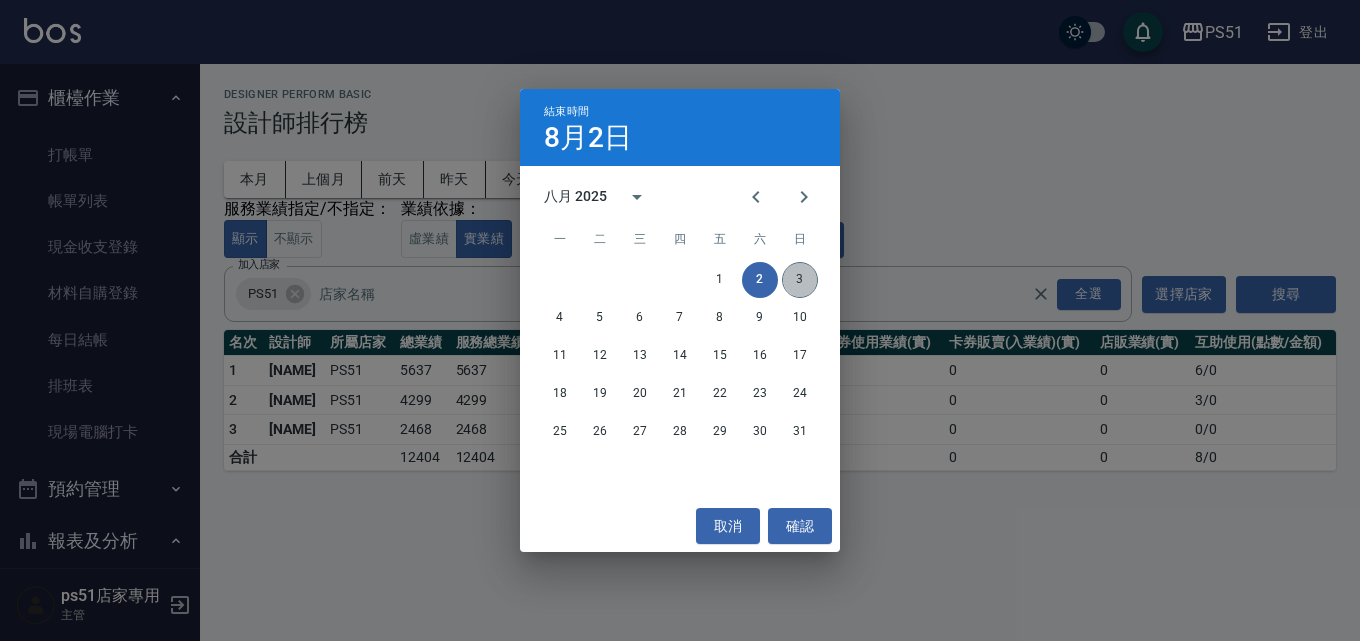click on "3" at bounding box center (800, 280) 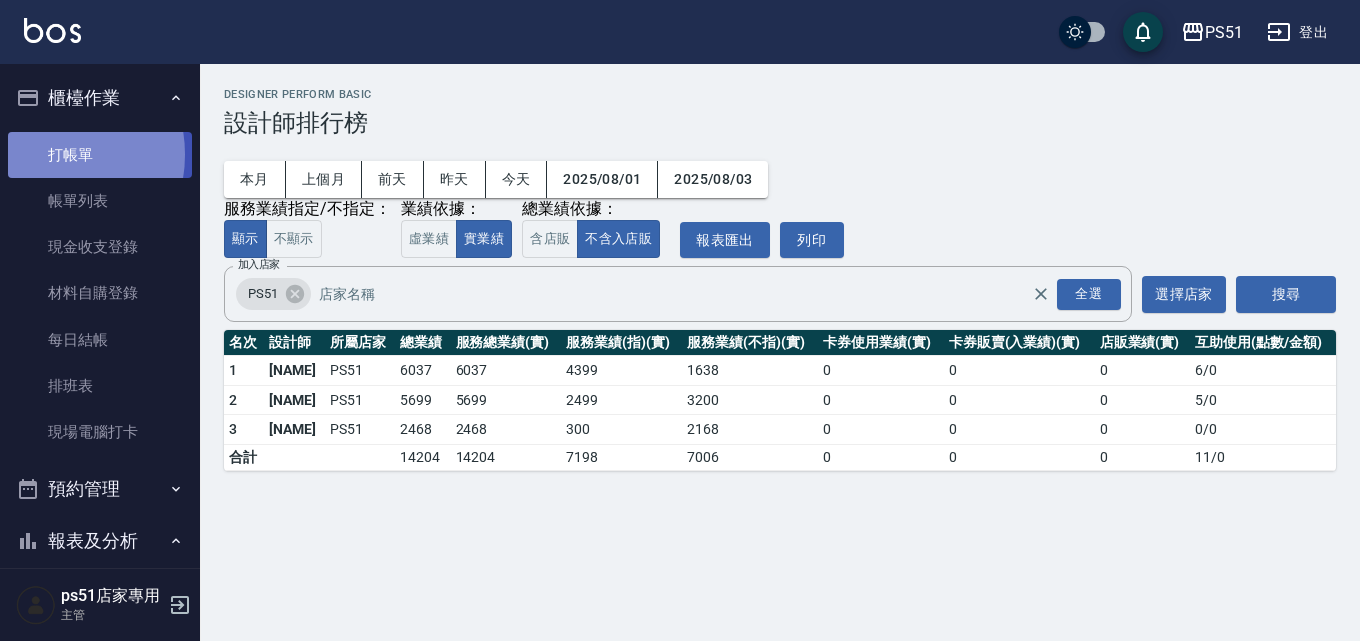 click on "打帳單" at bounding box center [100, 155] 